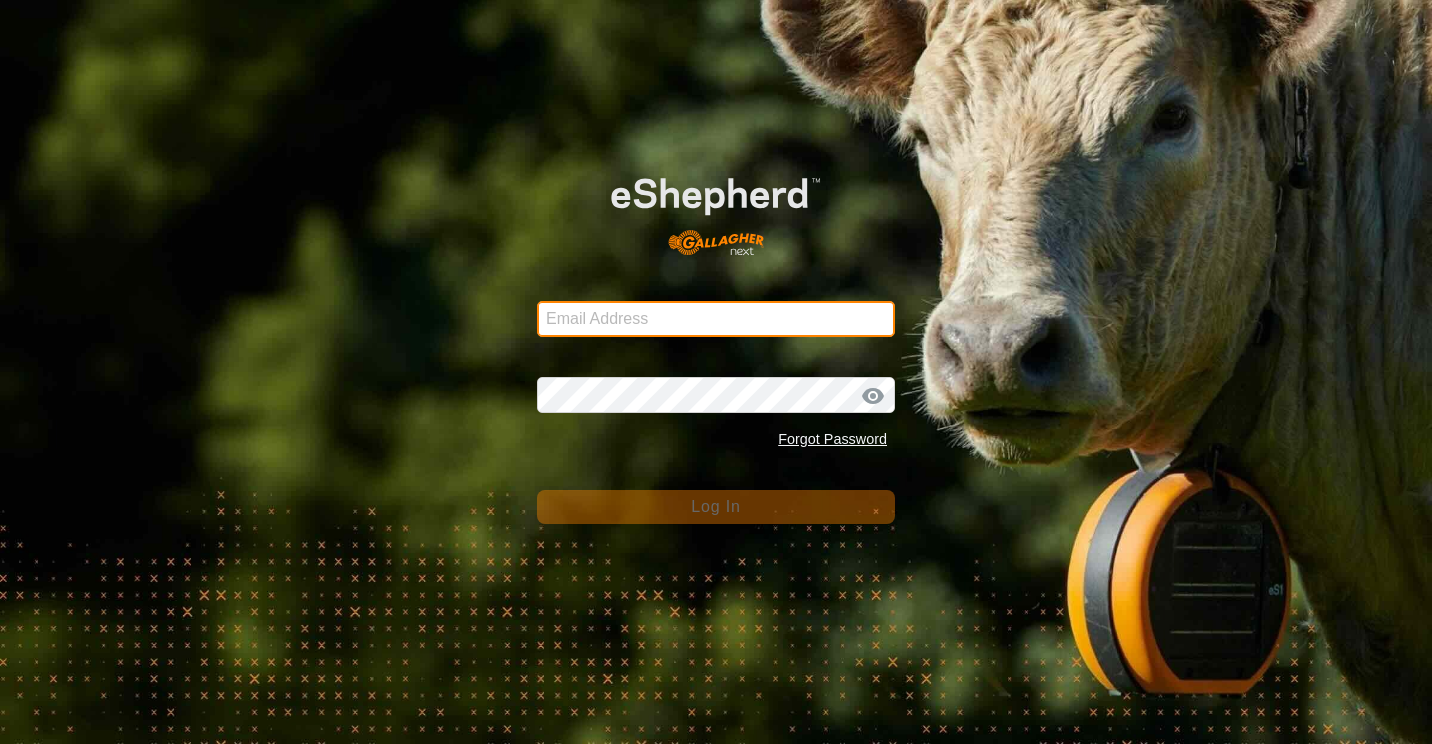 type on "[EMAIL]" 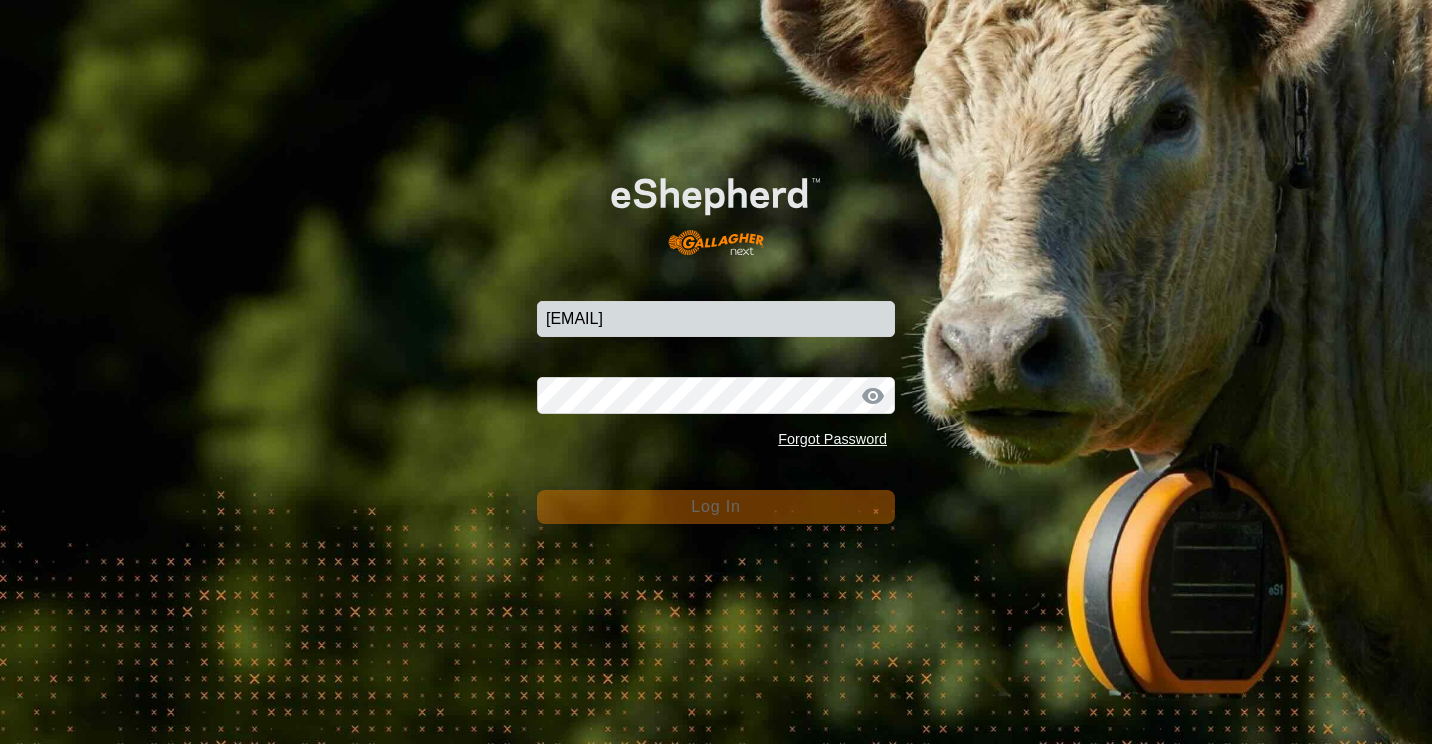 scroll, scrollTop: 0, scrollLeft: 0, axis: both 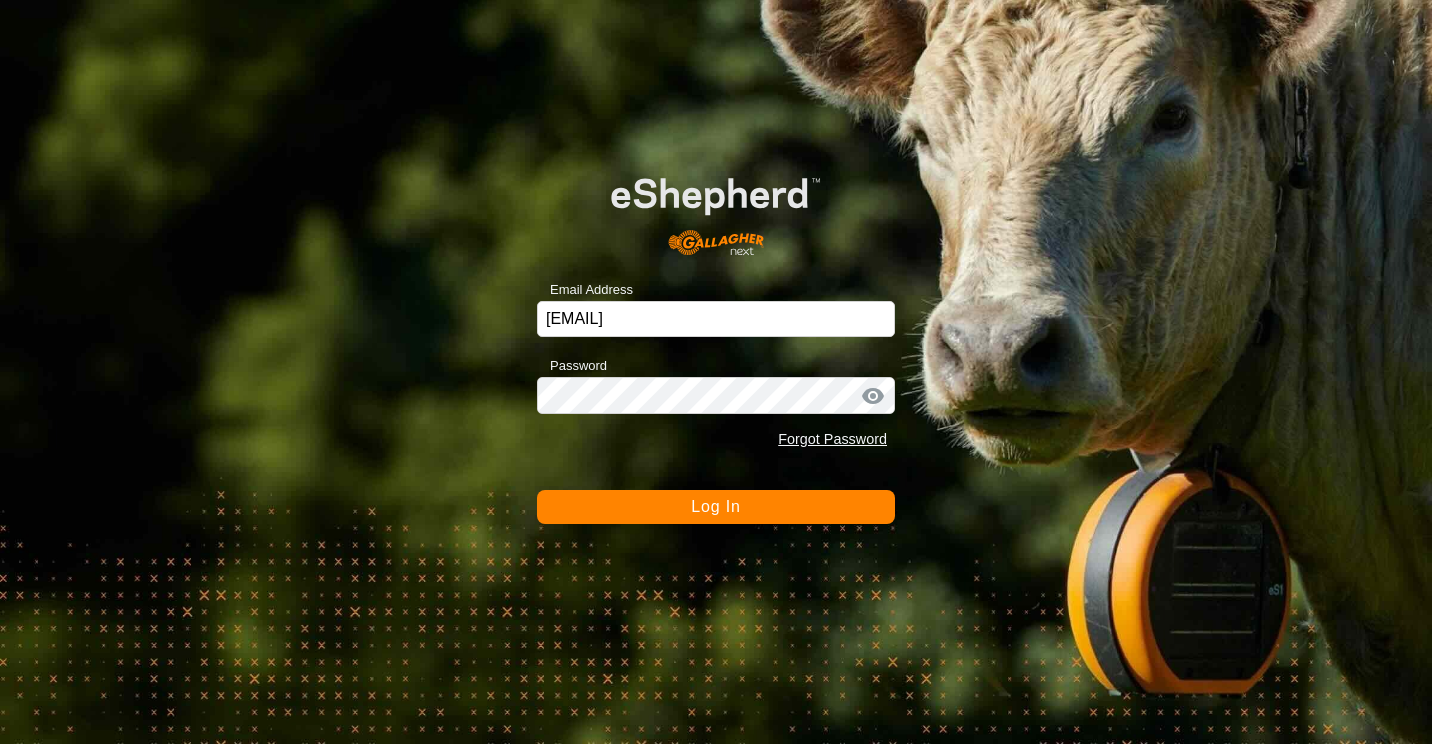 click on "Log In" 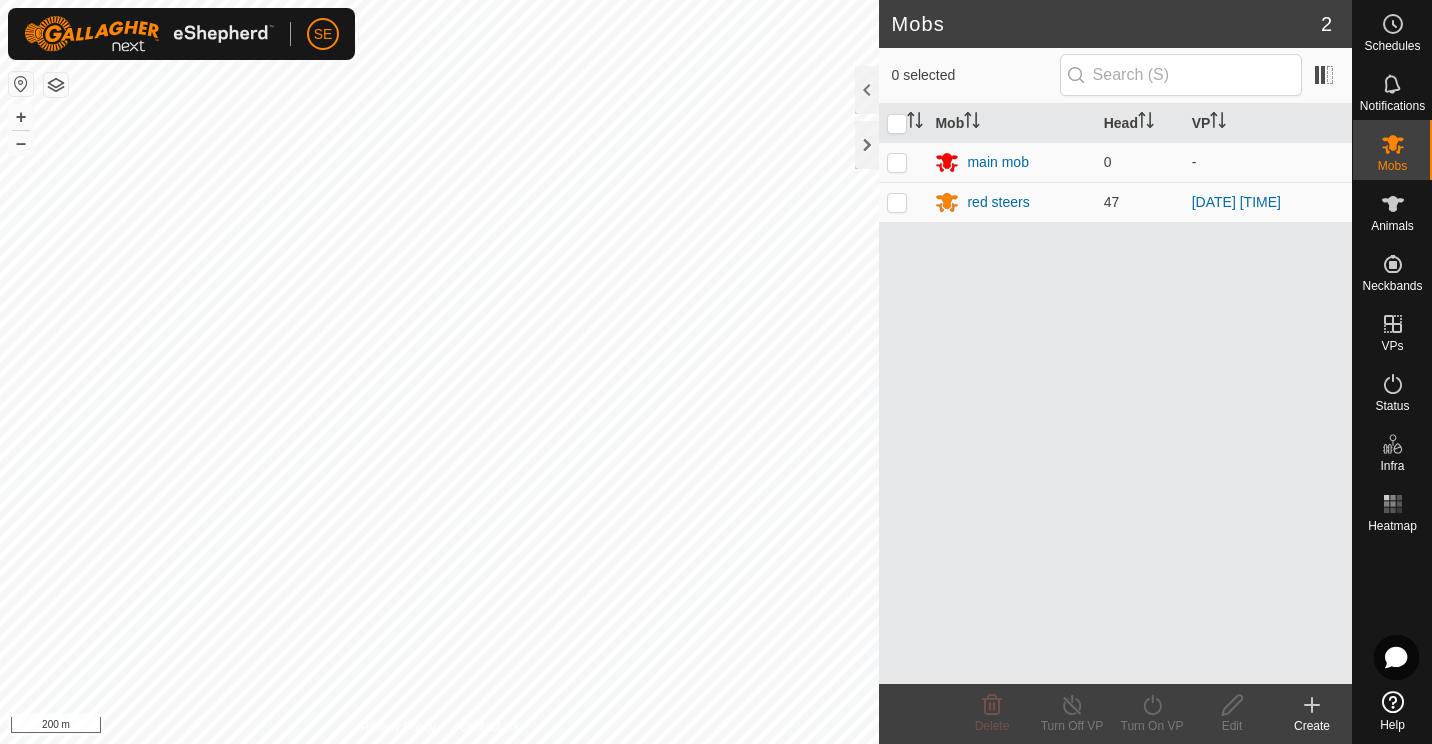 click on "Mobs [NUMBER] [NUMBER] selected Mob Head VP main mob [NUMBER] - red steers [NUMBER] [DATE] [TIME] Delete Turn Off VP Turn On VP Edit Create Privacy Policy Contact Us + – ⇧ i [NUMBER] m" 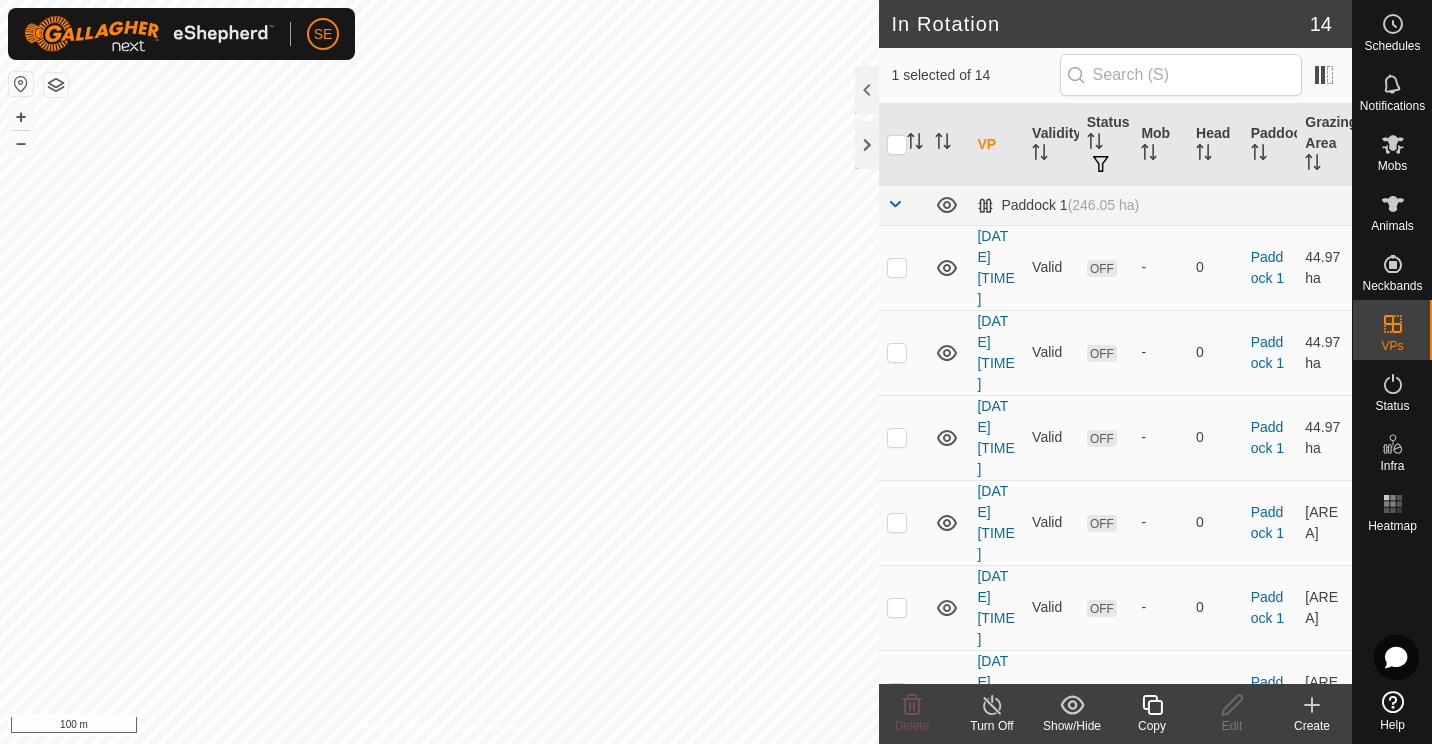 click 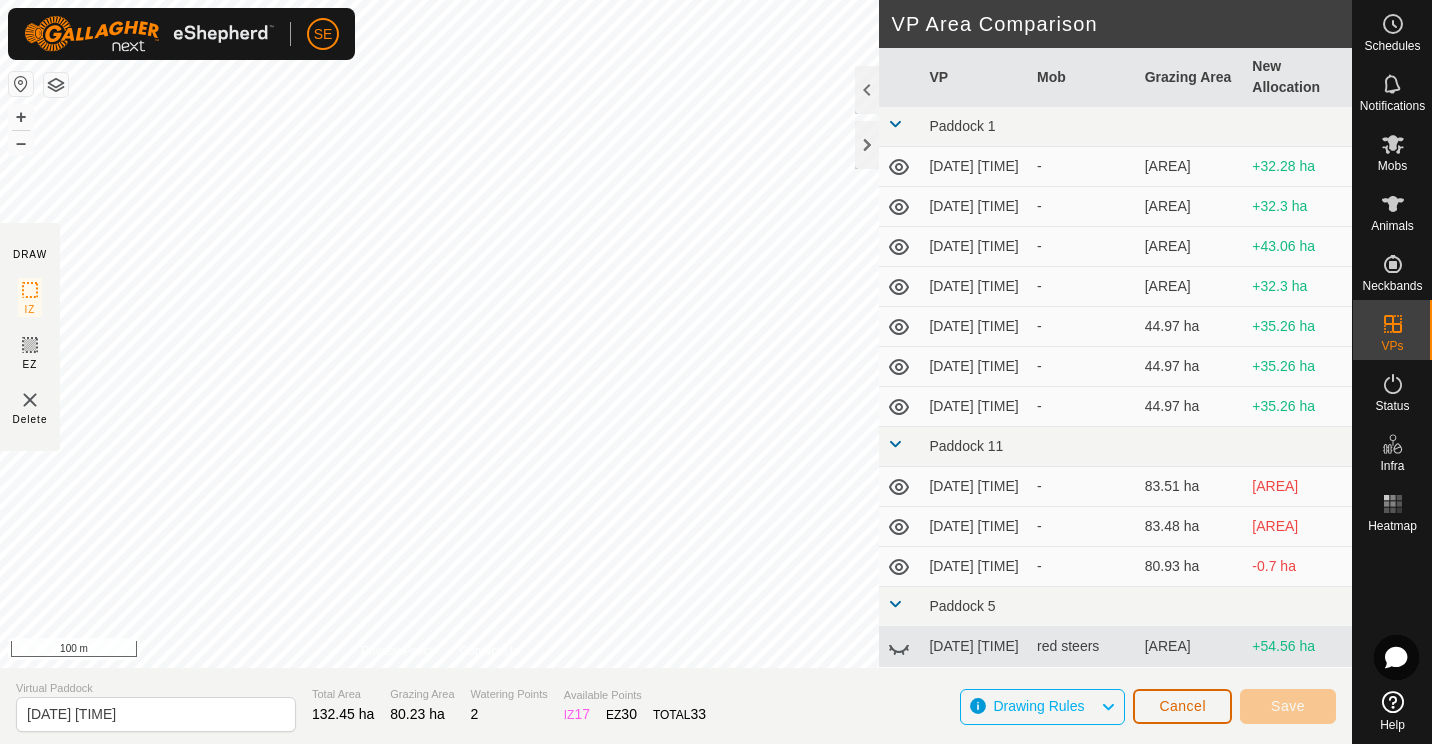 click on "DRAW IZ EZ Delete Privacy Policy Contact Us + – ⇧ i [NUMBER] m VP Area Comparison VP Mob Grazing Area New Allocation Paddock [NUMBER] [DATE] [TIME] - [AREA] [AREA] [DATE] [TIME] - [AREA] [AREA] [DATE] [TIME] - [AREA] [AREA] [DATE] [TIME] - [AREA] [AREA] [DATE] [TIME] - [AREA] [AREA] [DATE] [TIME] - [AREA] [AREA] Paddock [NUMBER] [DATE] [TIME] - [AREA] [AREA] [DATE] [TIME] - [AREA] [AREA] [DATE] [TIME] - [AREA] [AREA] Paddock [NUMBER] [DATE] [TIME] red steers [AREA] [AREA] [DATE] [TIME] - [AREA] [AREA] [DATE] [TIME] - [AREA] [AREA] [DATE] [TIME] - [AREA] [AREA] Virtual Paddock [DATE] [TIME] Total Area [AREA] Grazing Area [AREA] Watering Points [NUMBER] Available Points IZ [NUMBER] EZ [NUMBER] TOTAL [NUMBER] Drawing Rules Cancel Save" 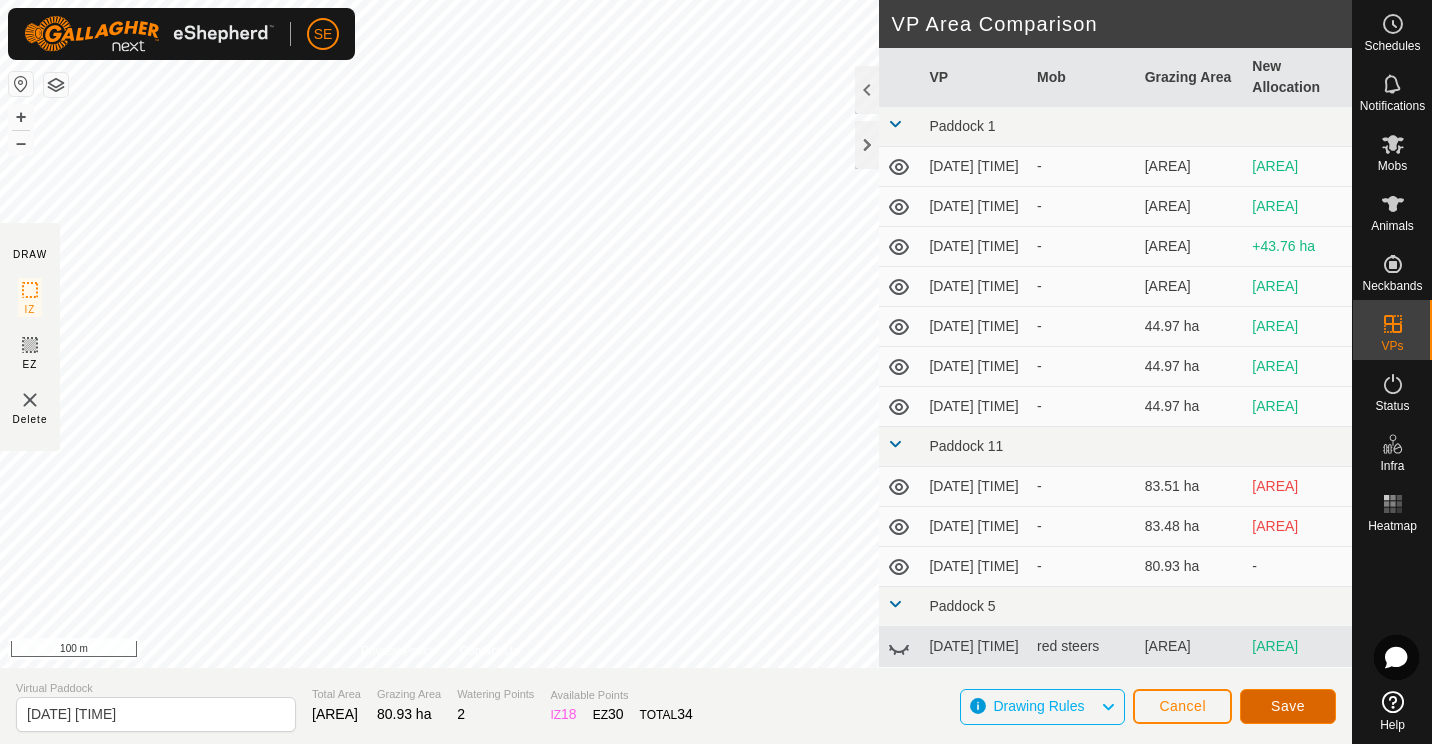 click on "Save" 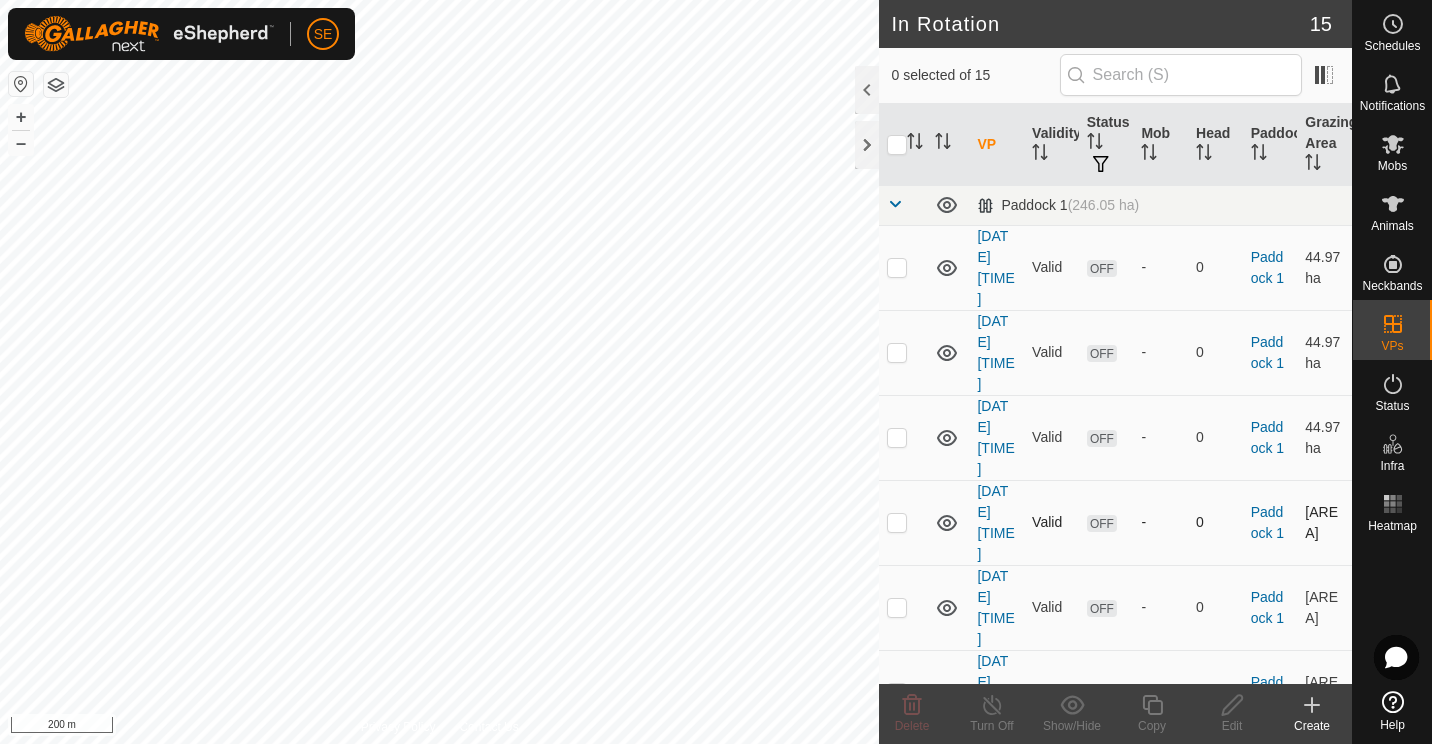 checkbox on "true" 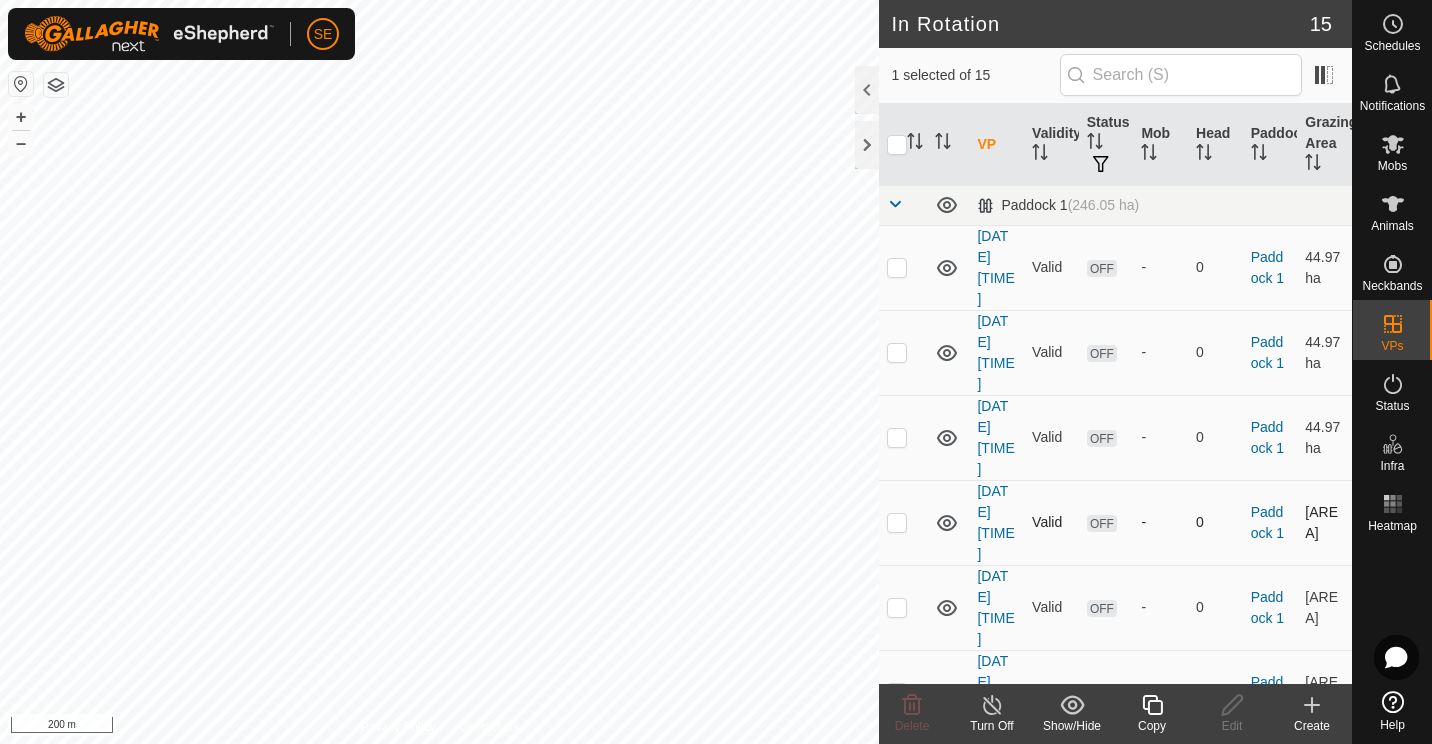 checkbox on "true" 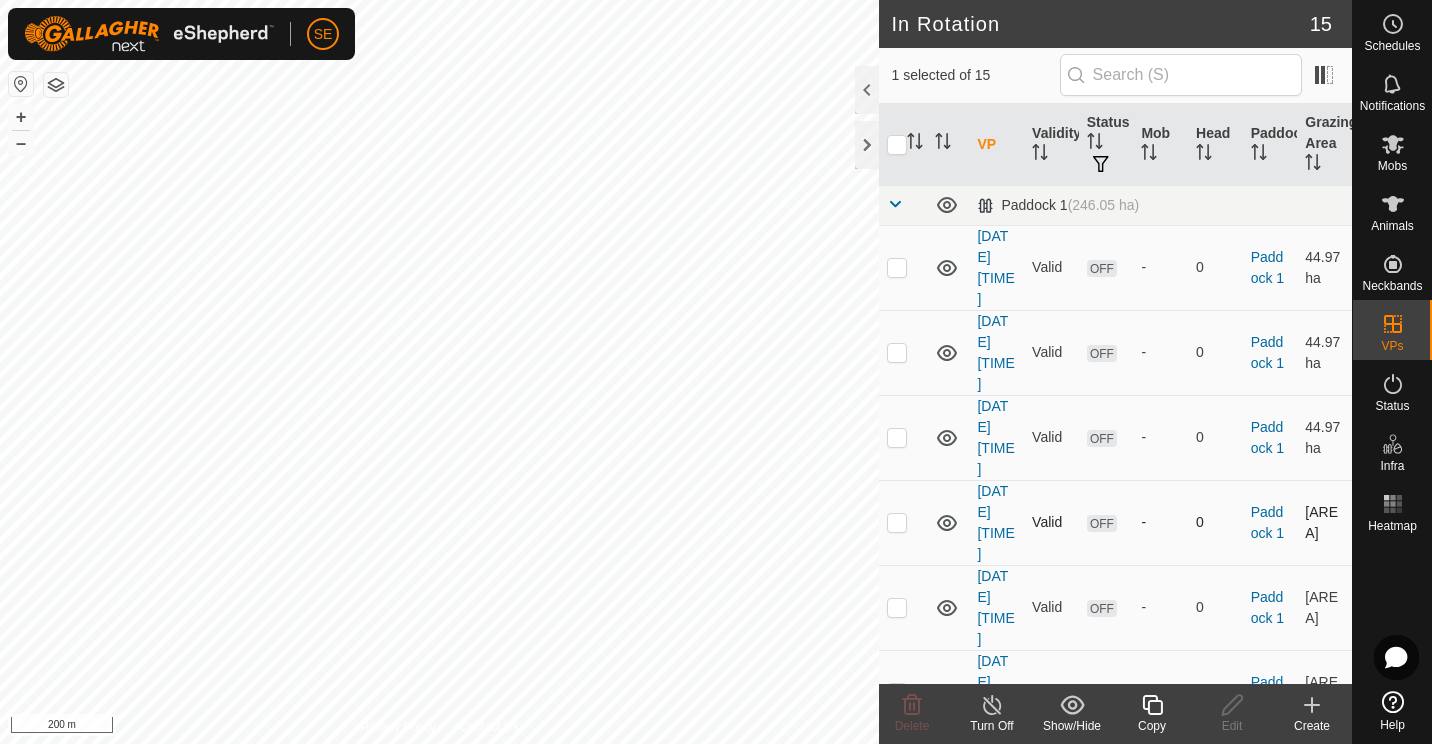 checkbox on "false" 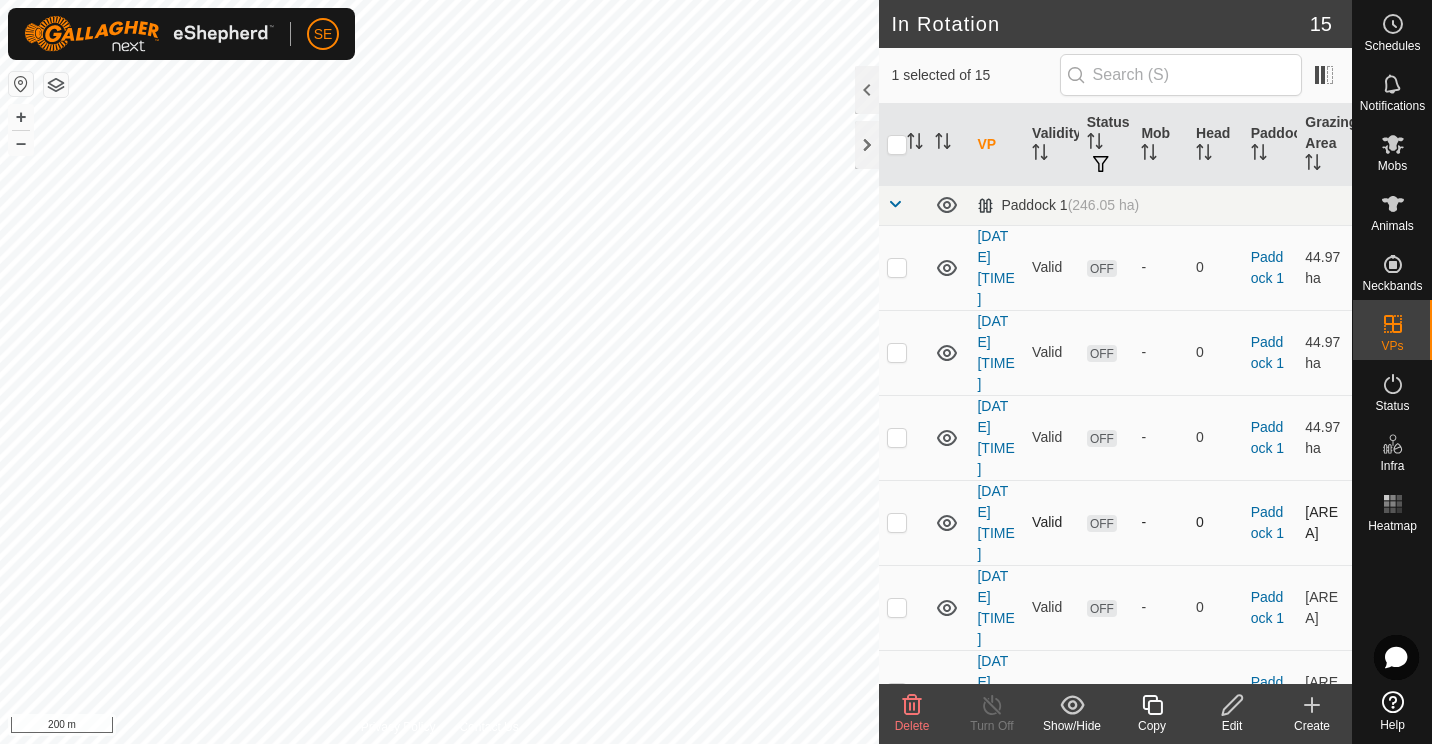 checkbox on "true" 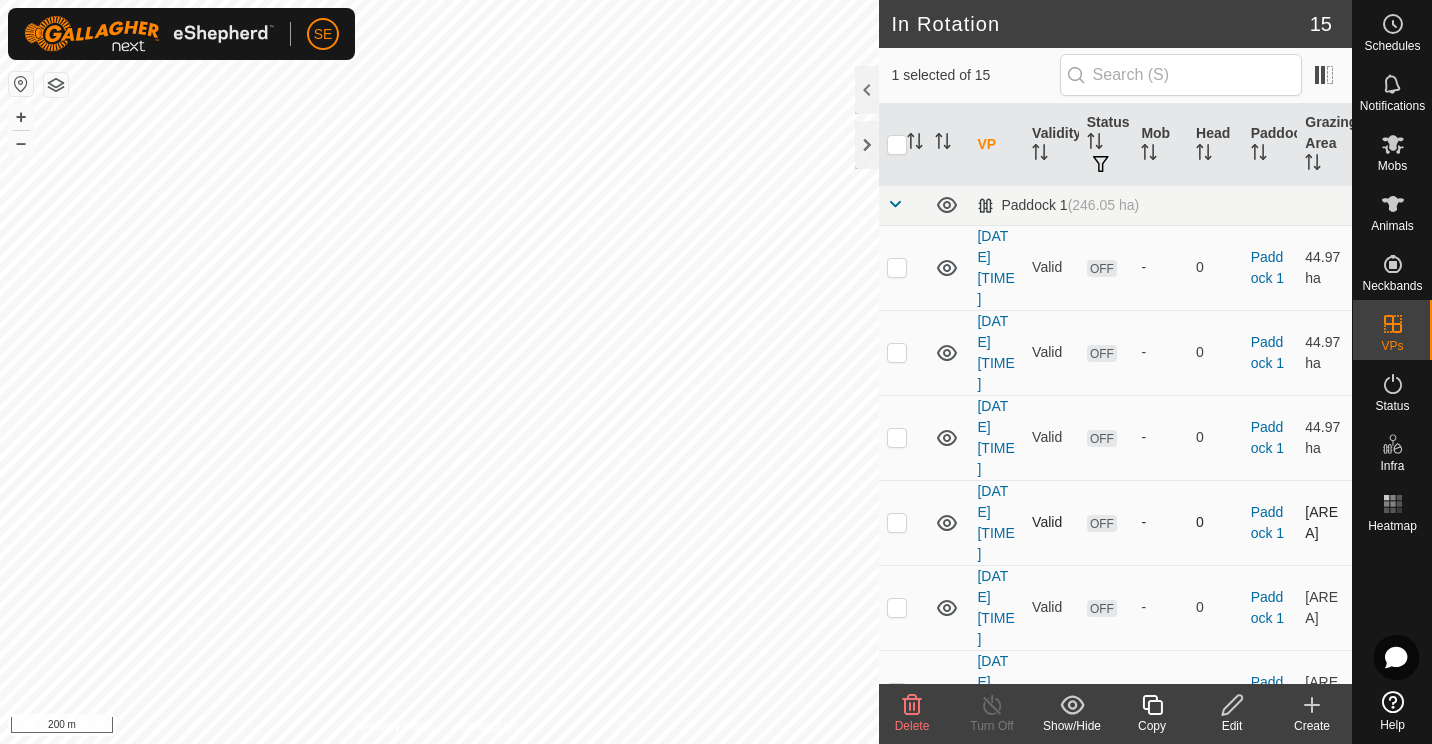 checkbox on "false" 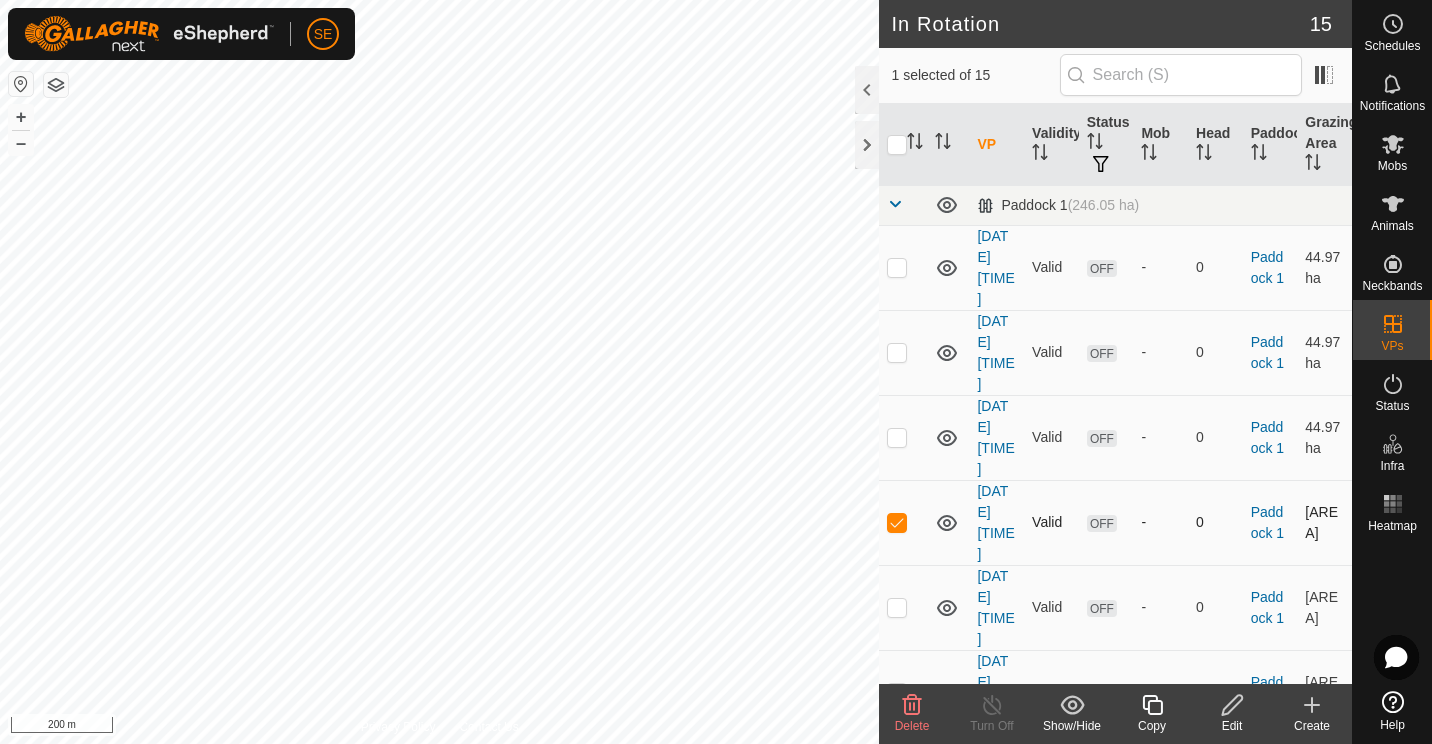 checkbox on "false" 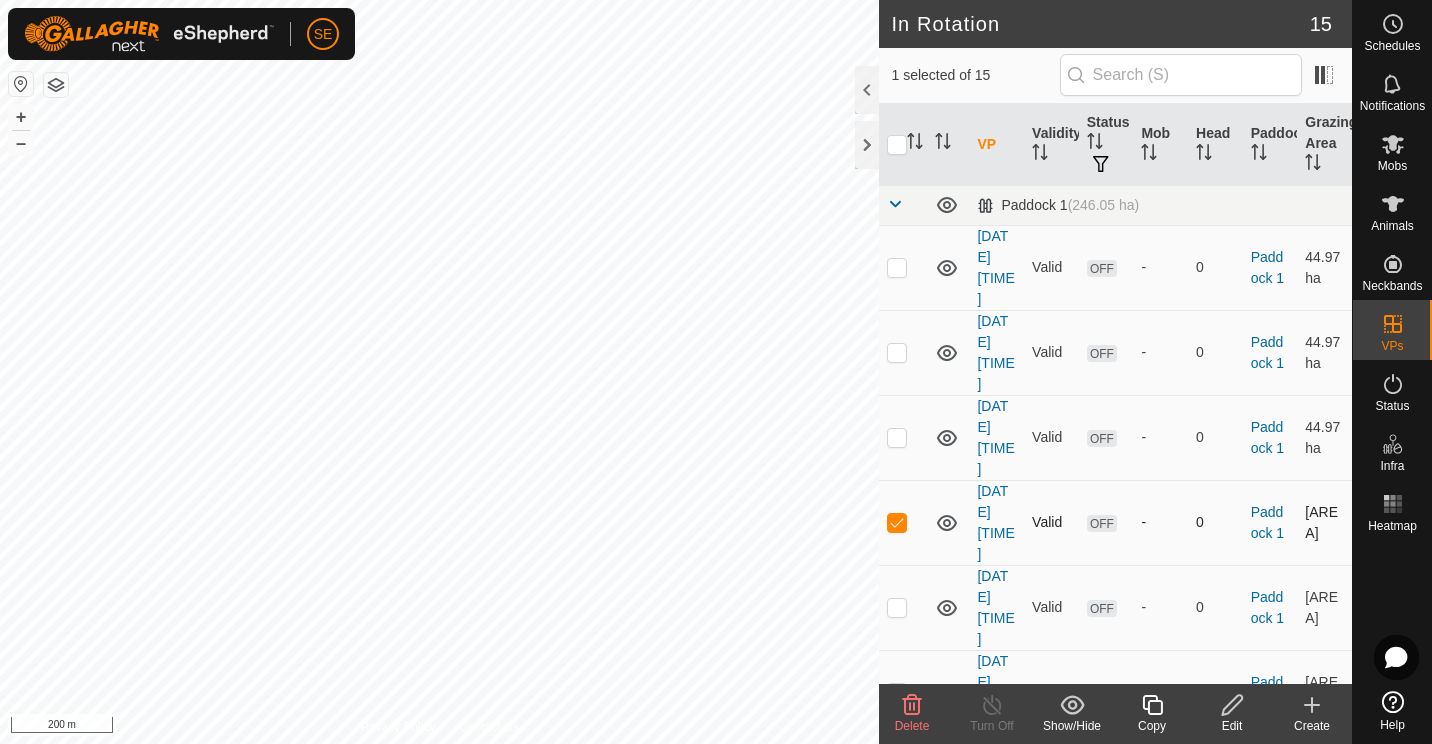 checkbox on "true" 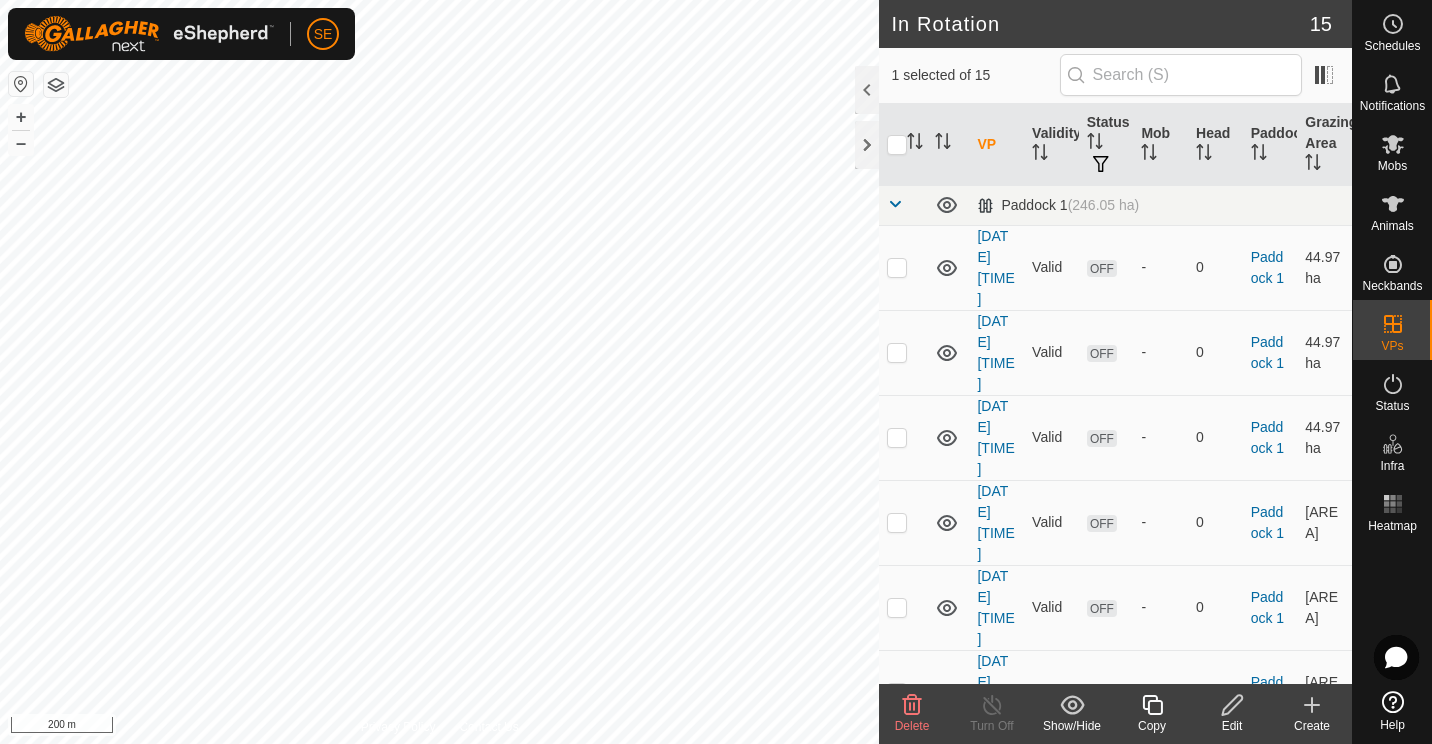 click on "Edit" 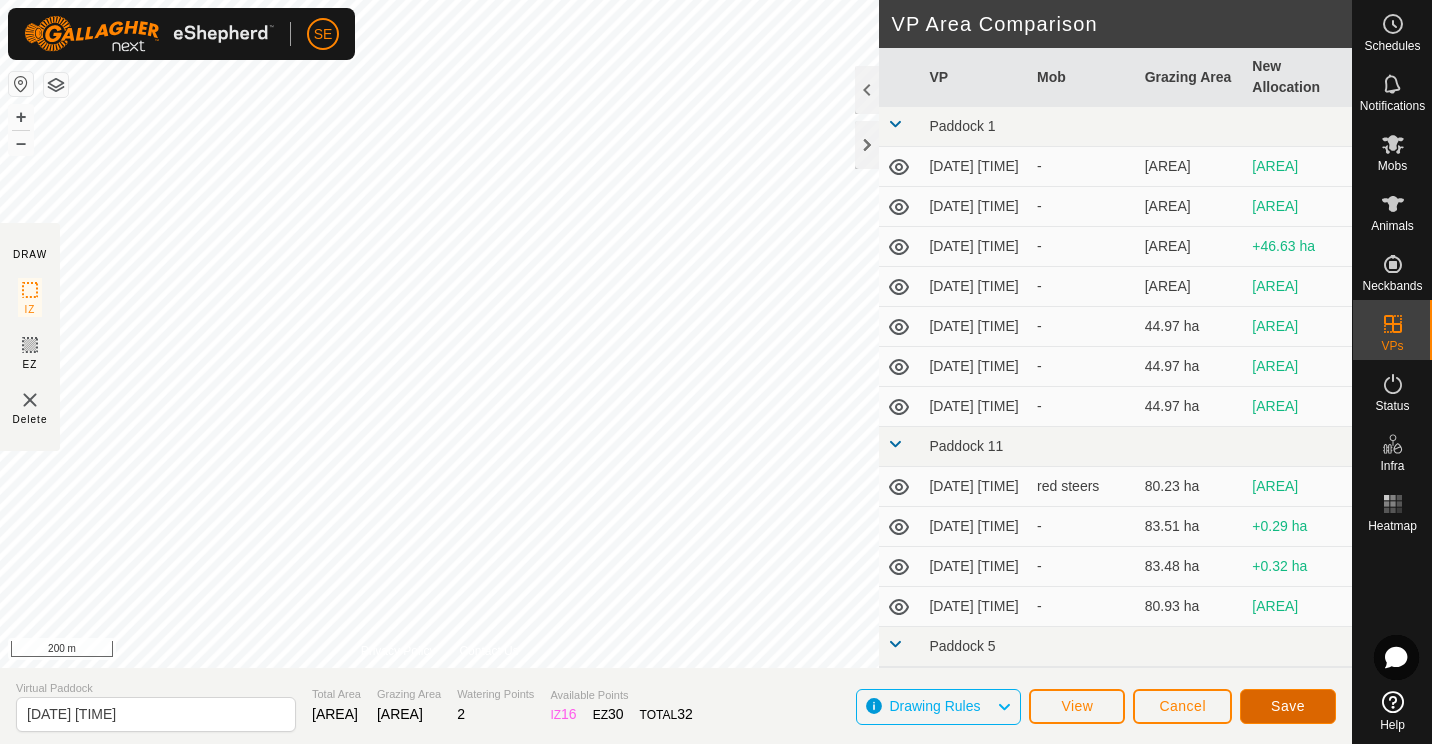 click on "Save" 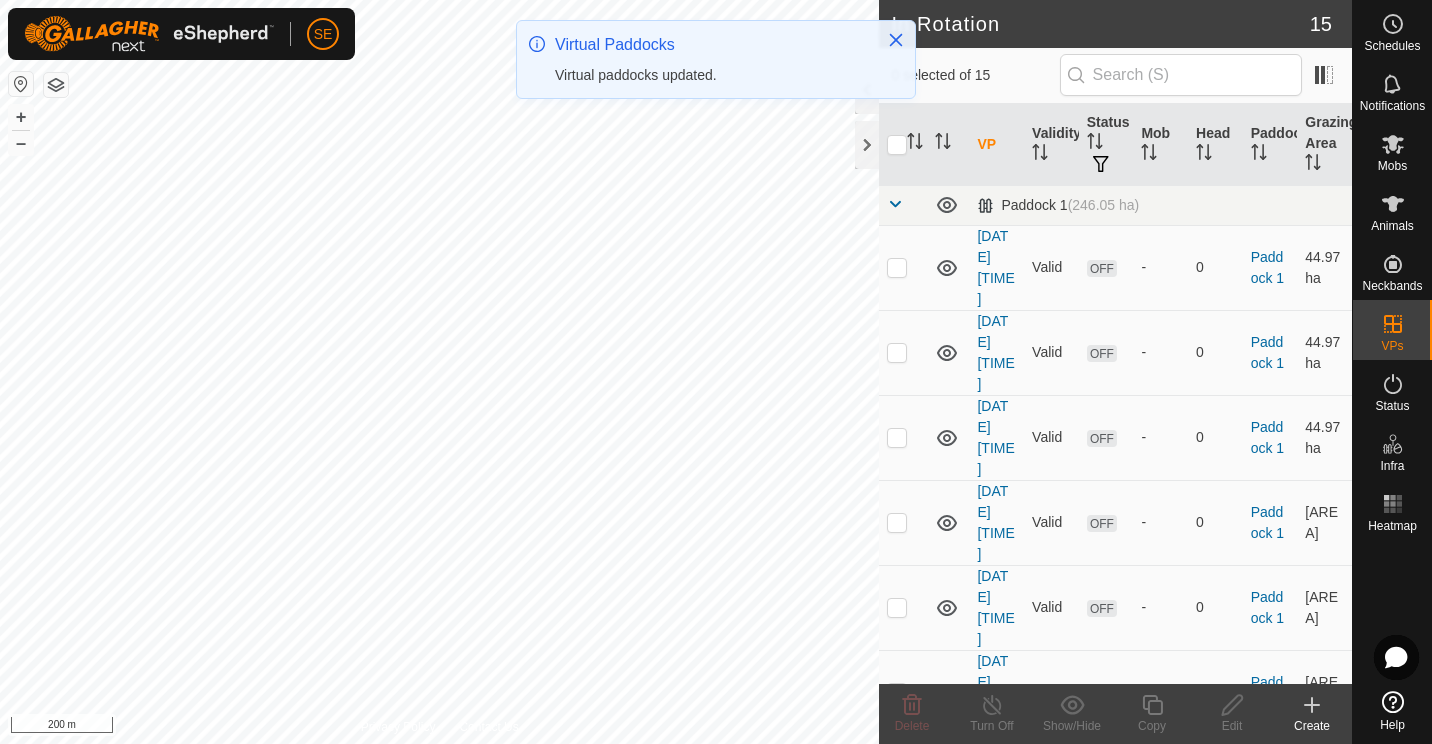 click 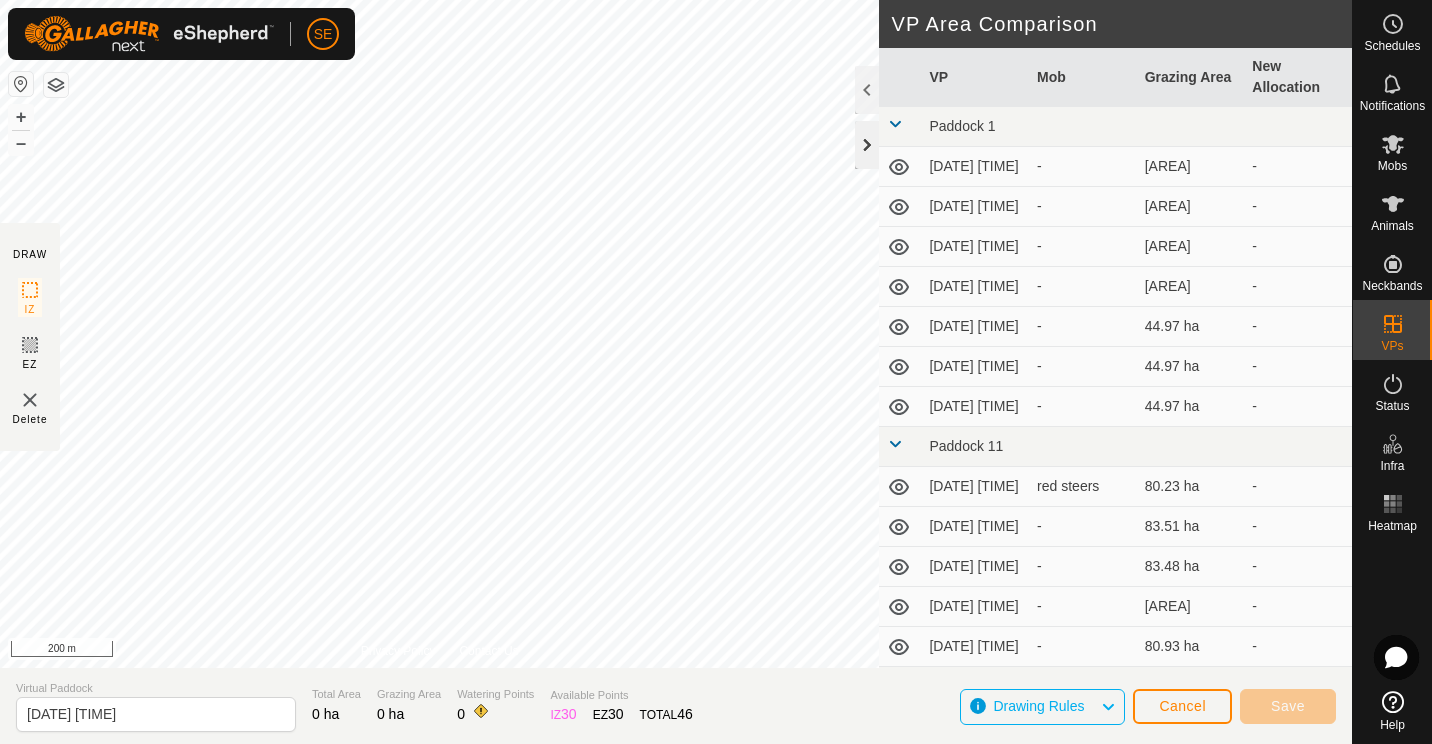 click 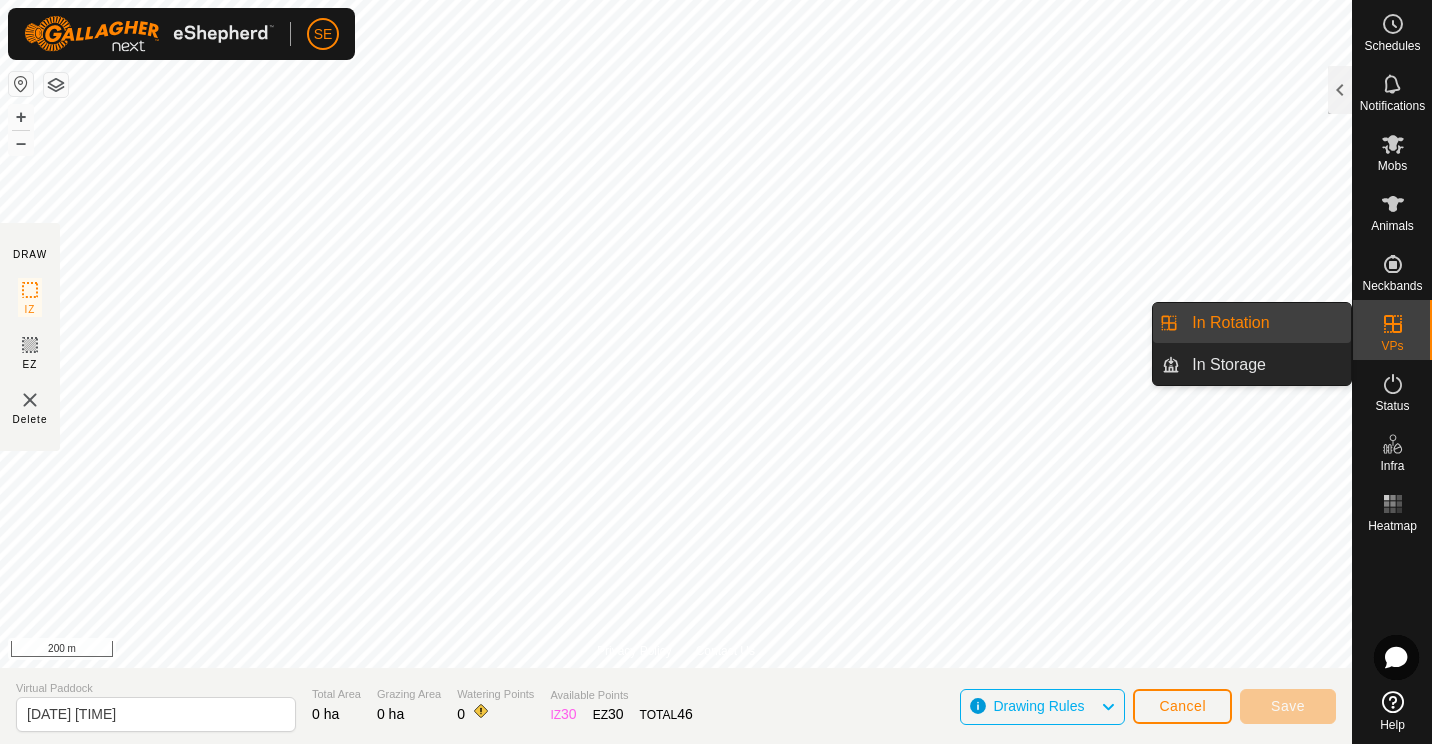 click on "In Rotation" at bounding box center [1265, 323] 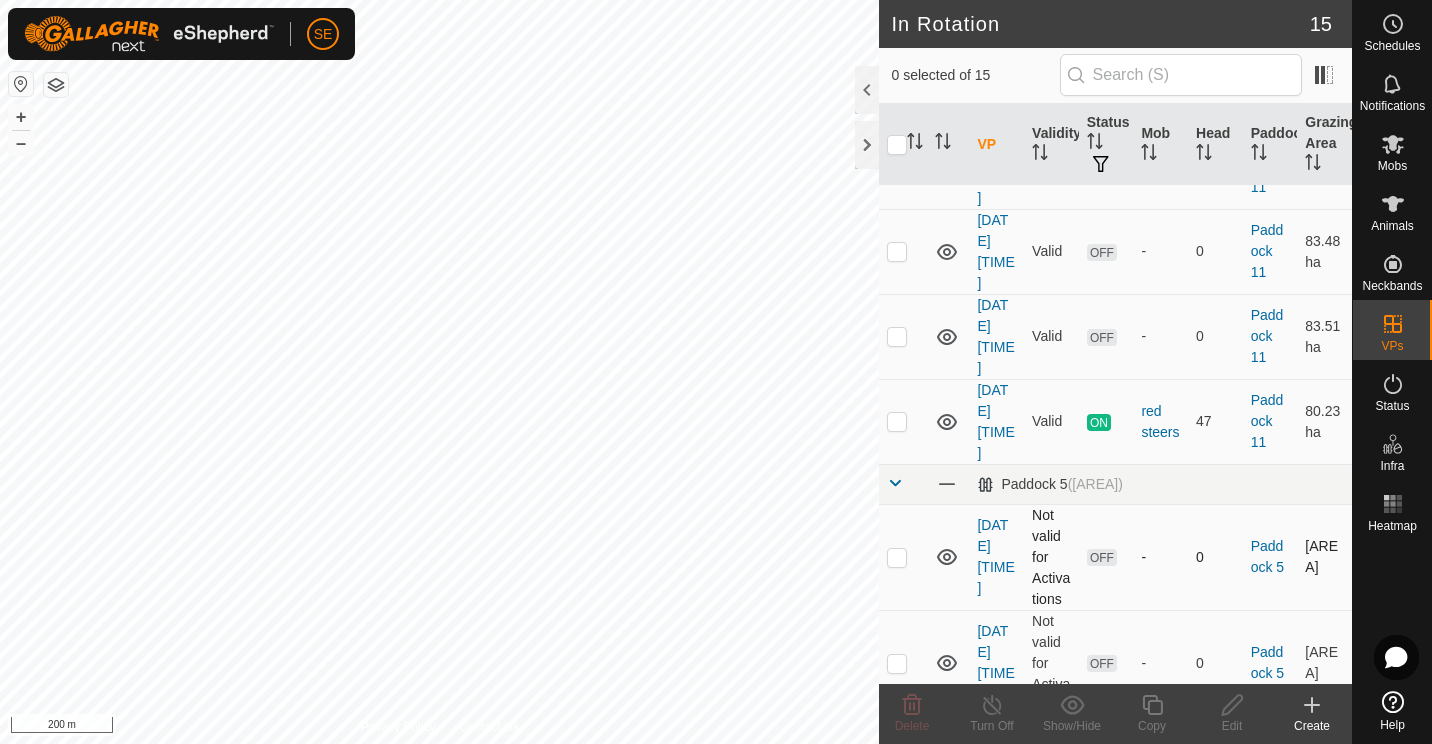 scroll, scrollTop: 820, scrollLeft: 0, axis: vertical 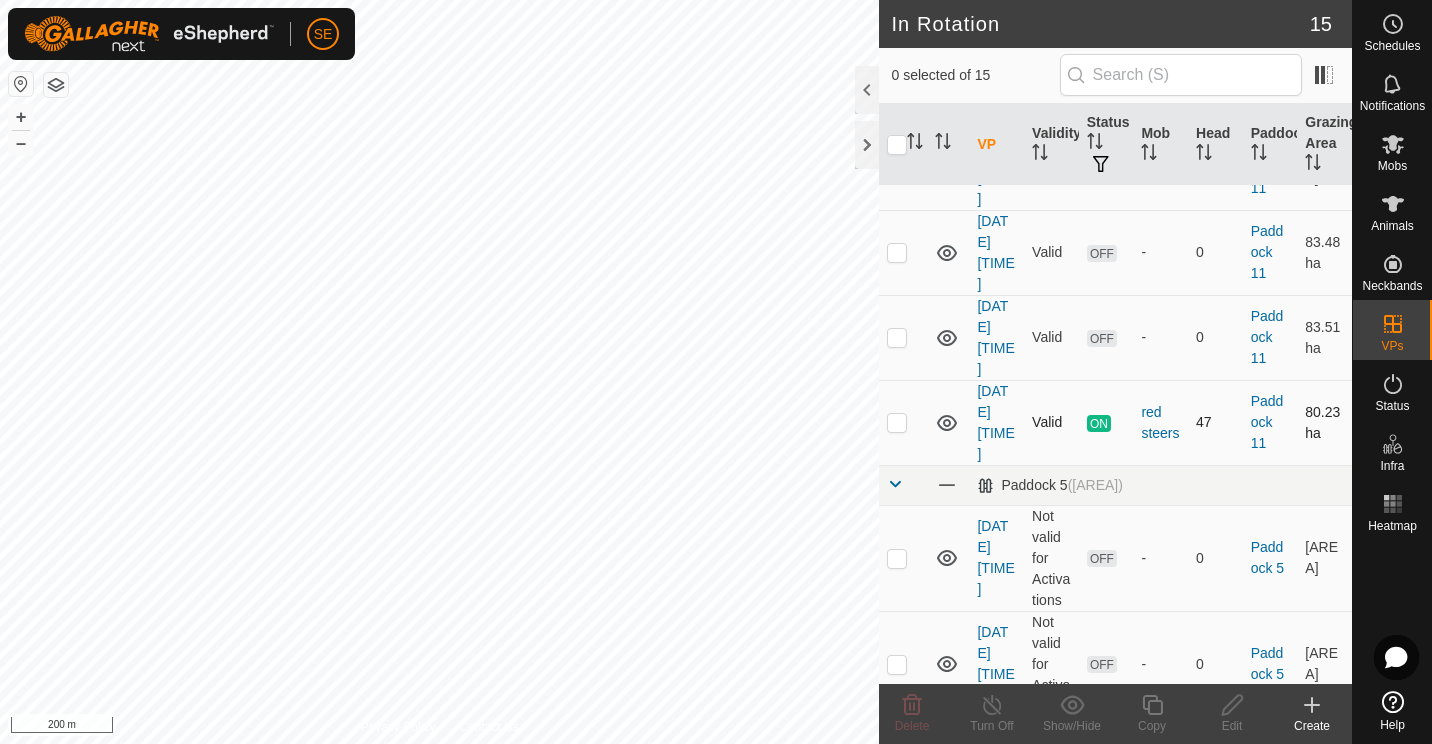 click at bounding box center [897, 422] 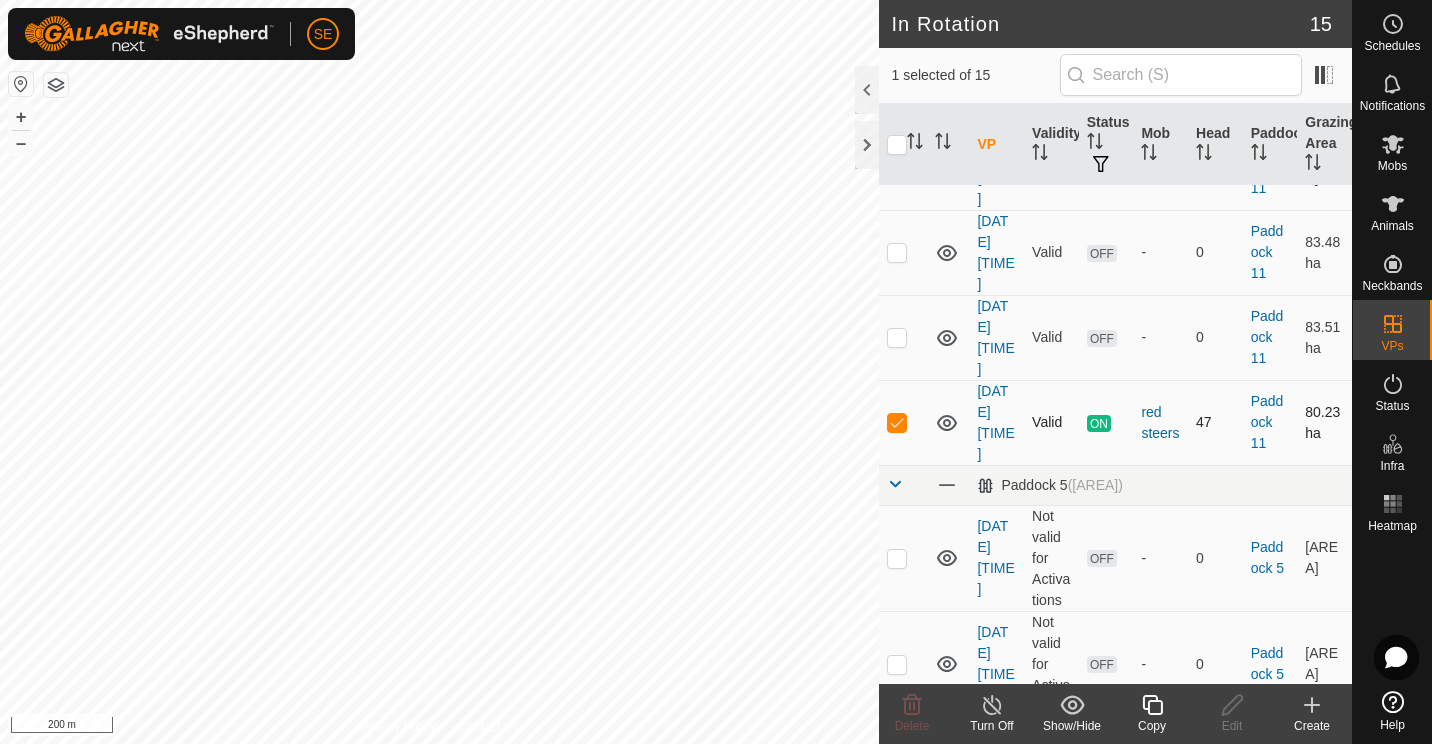 click at bounding box center [897, 422] 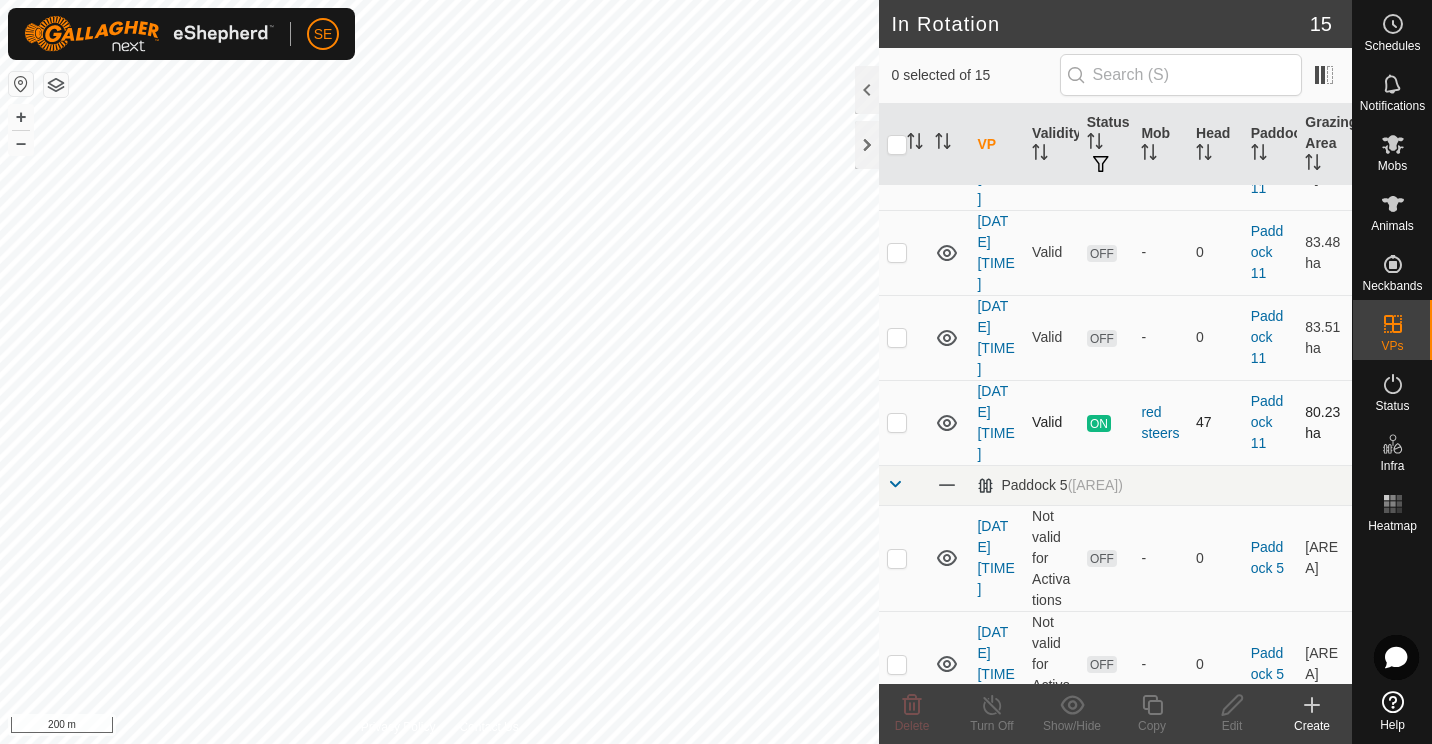 click at bounding box center [897, 422] 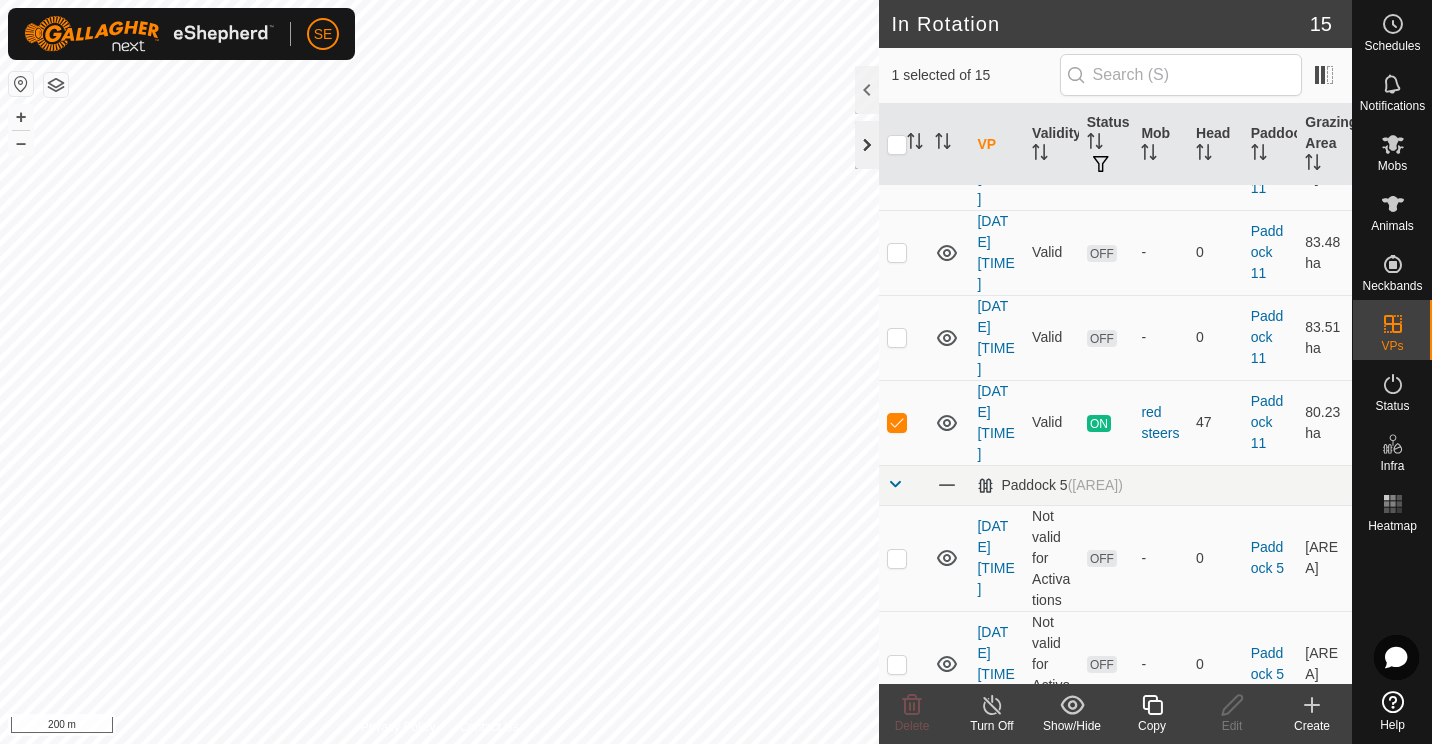 click 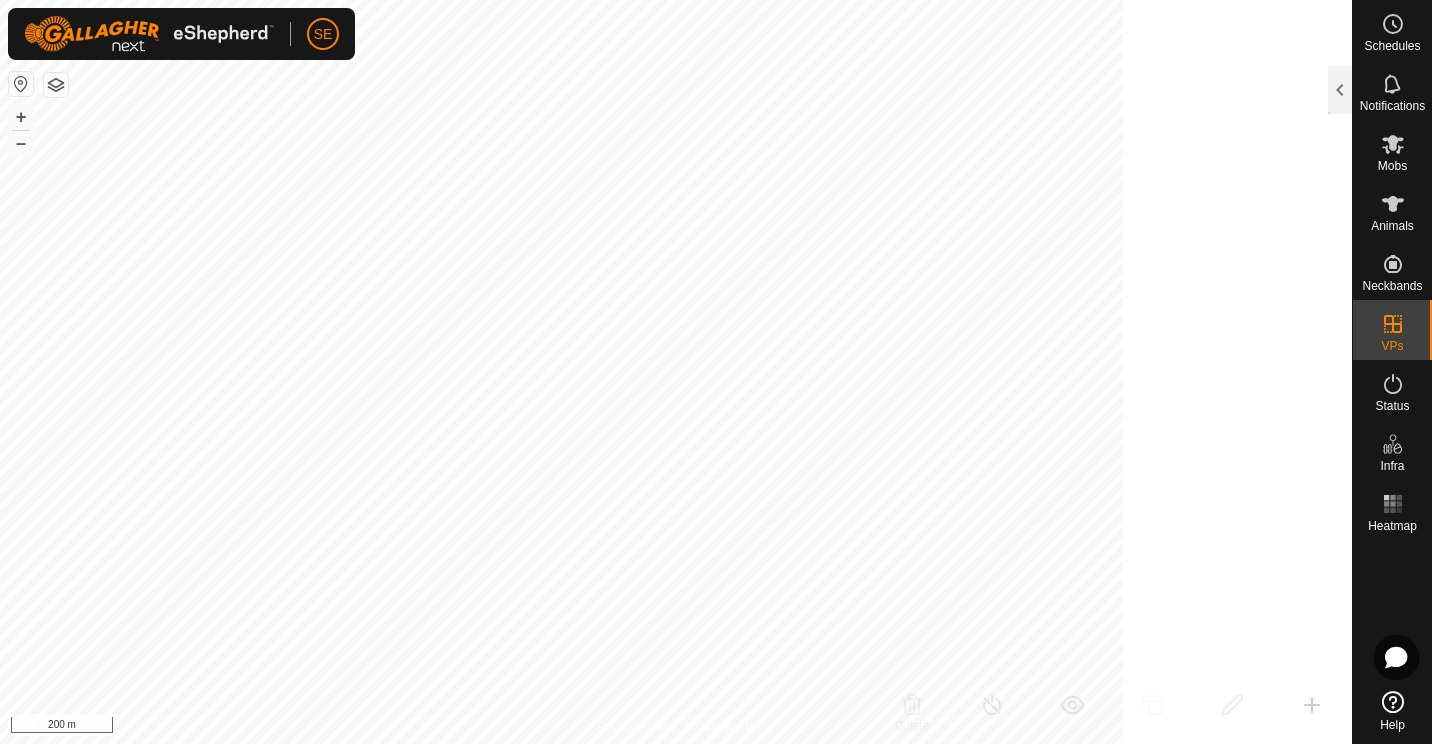 scroll, scrollTop: 3127, scrollLeft: 0, axis: vertical 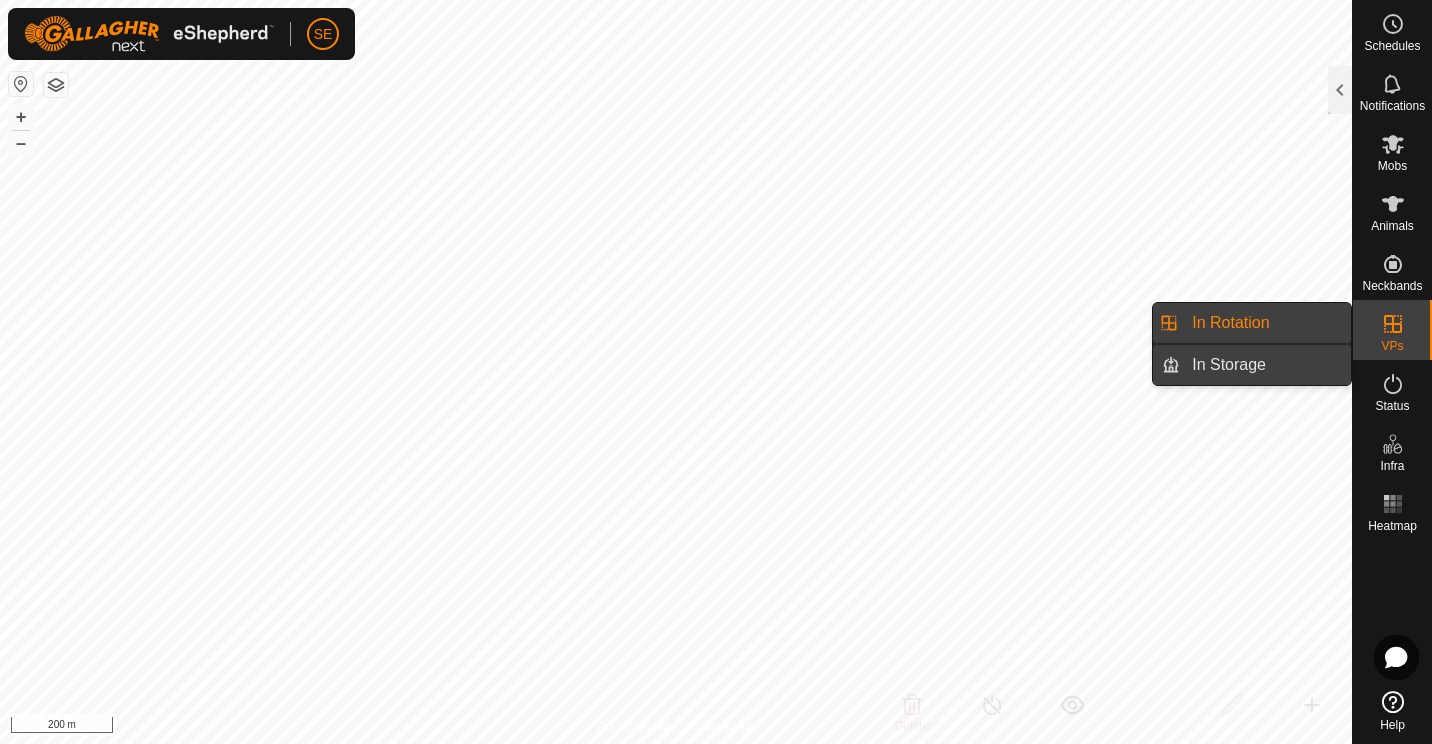 click on "In Storage" at bounding box center [1265, 365] 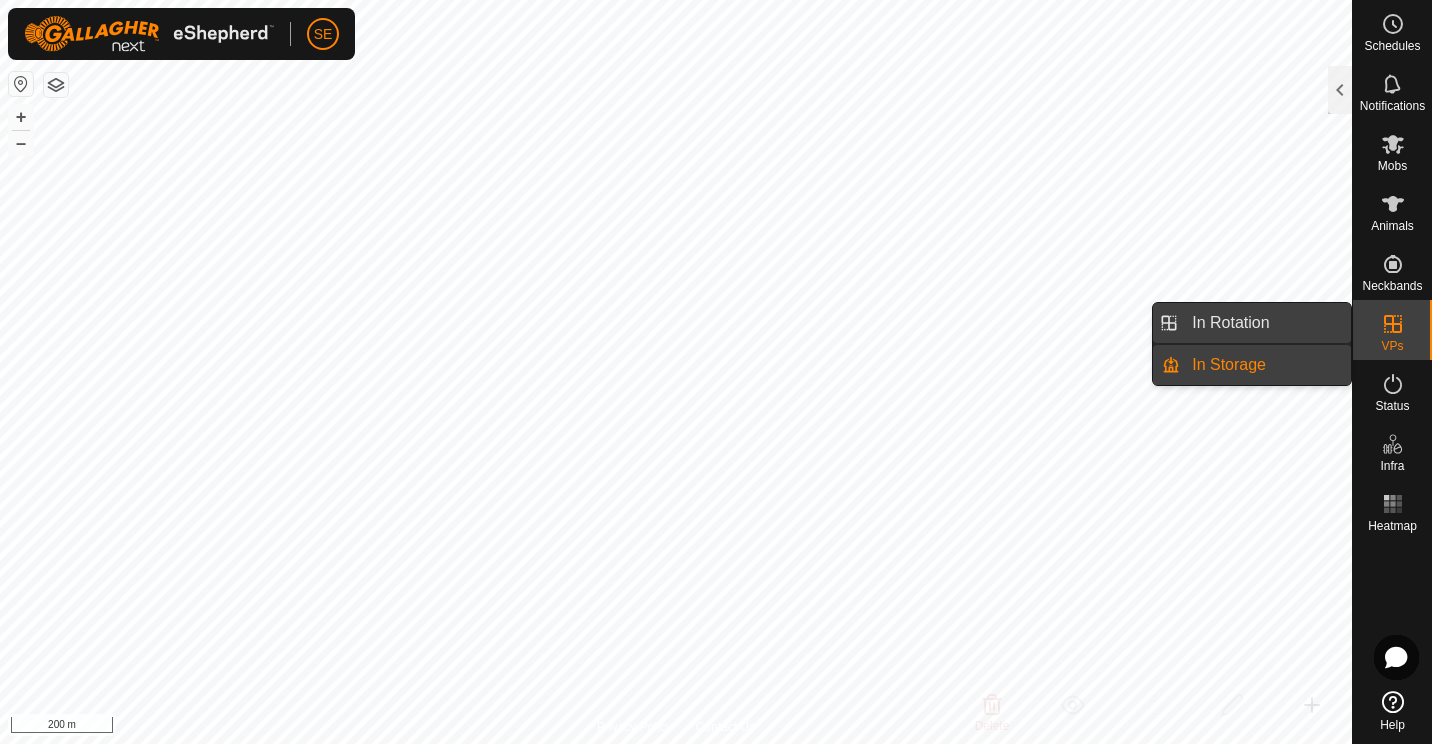 click on "In Rotation" at bounding box center [1265, 323] 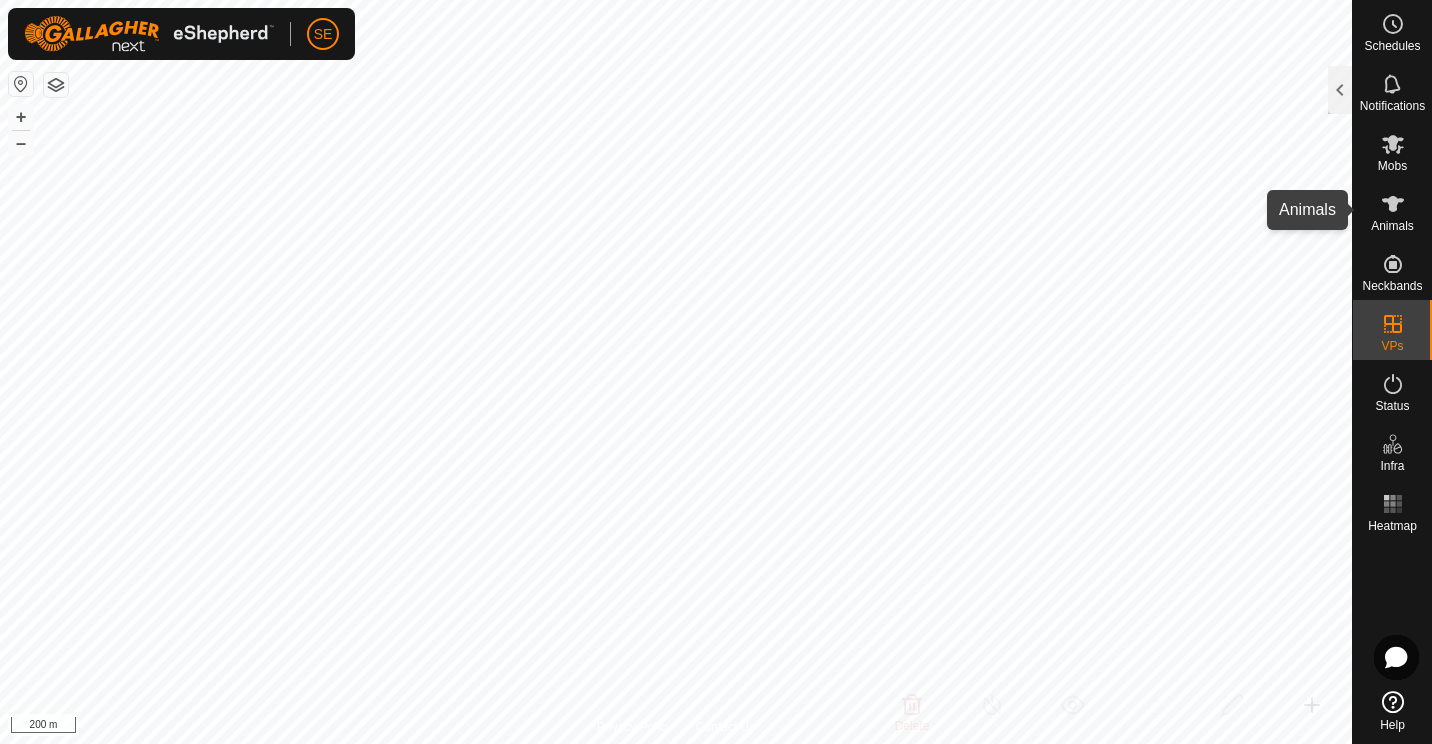 click 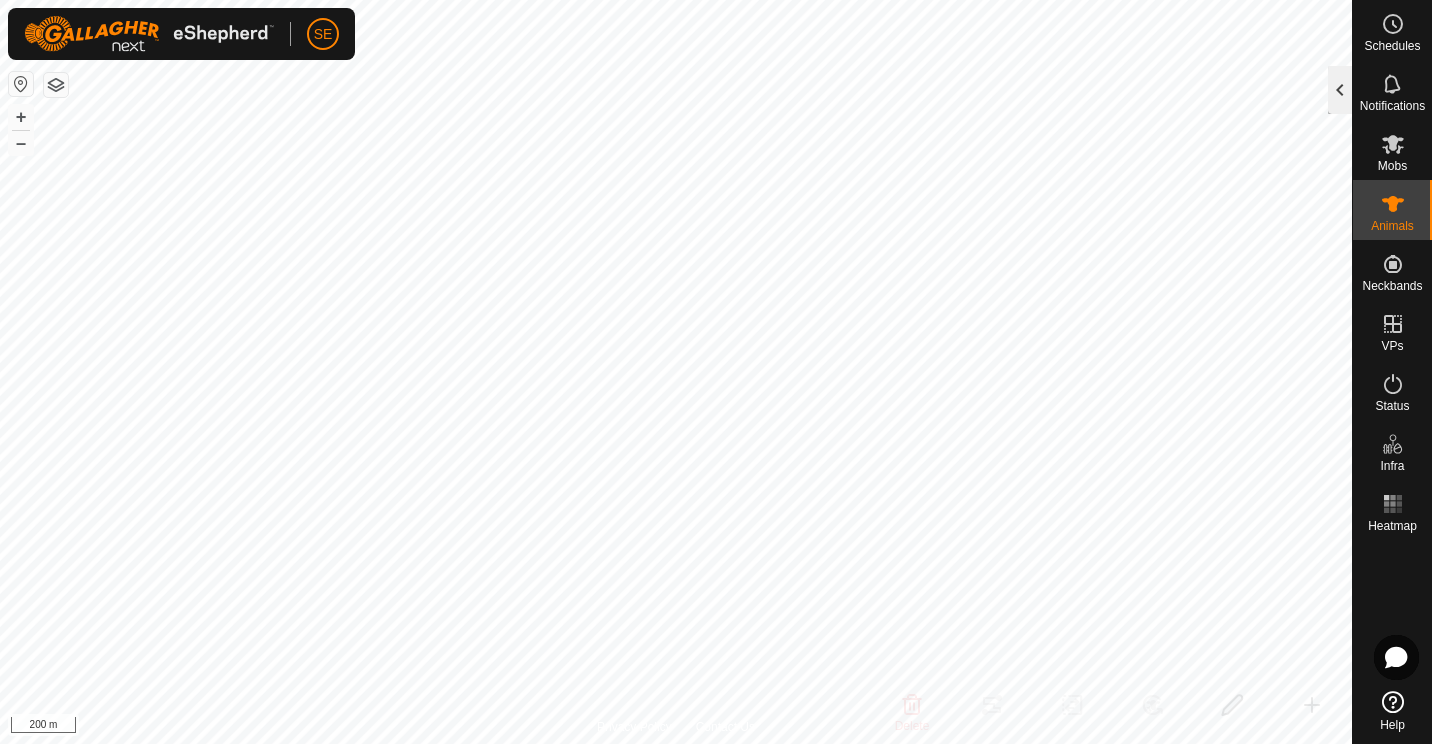 click 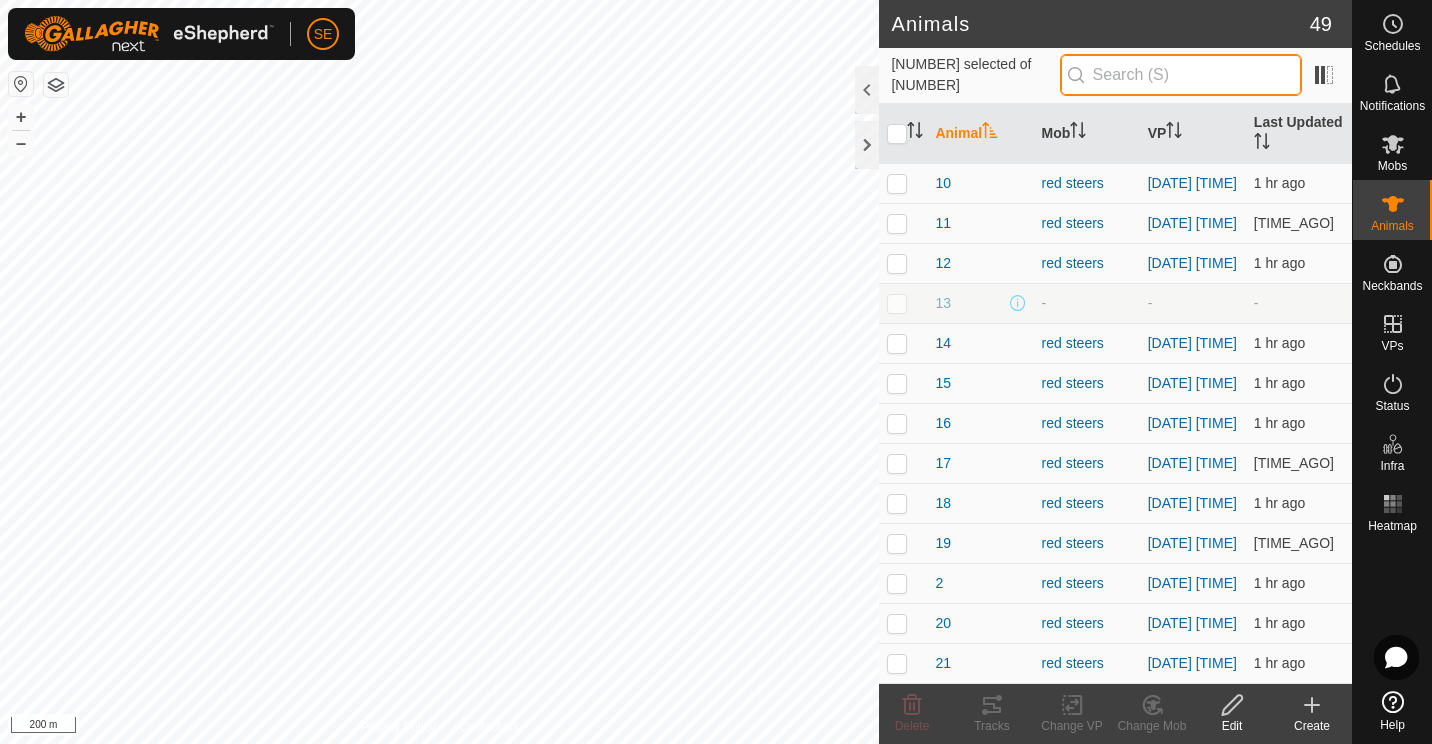 click at bounding box center (1181, 75) 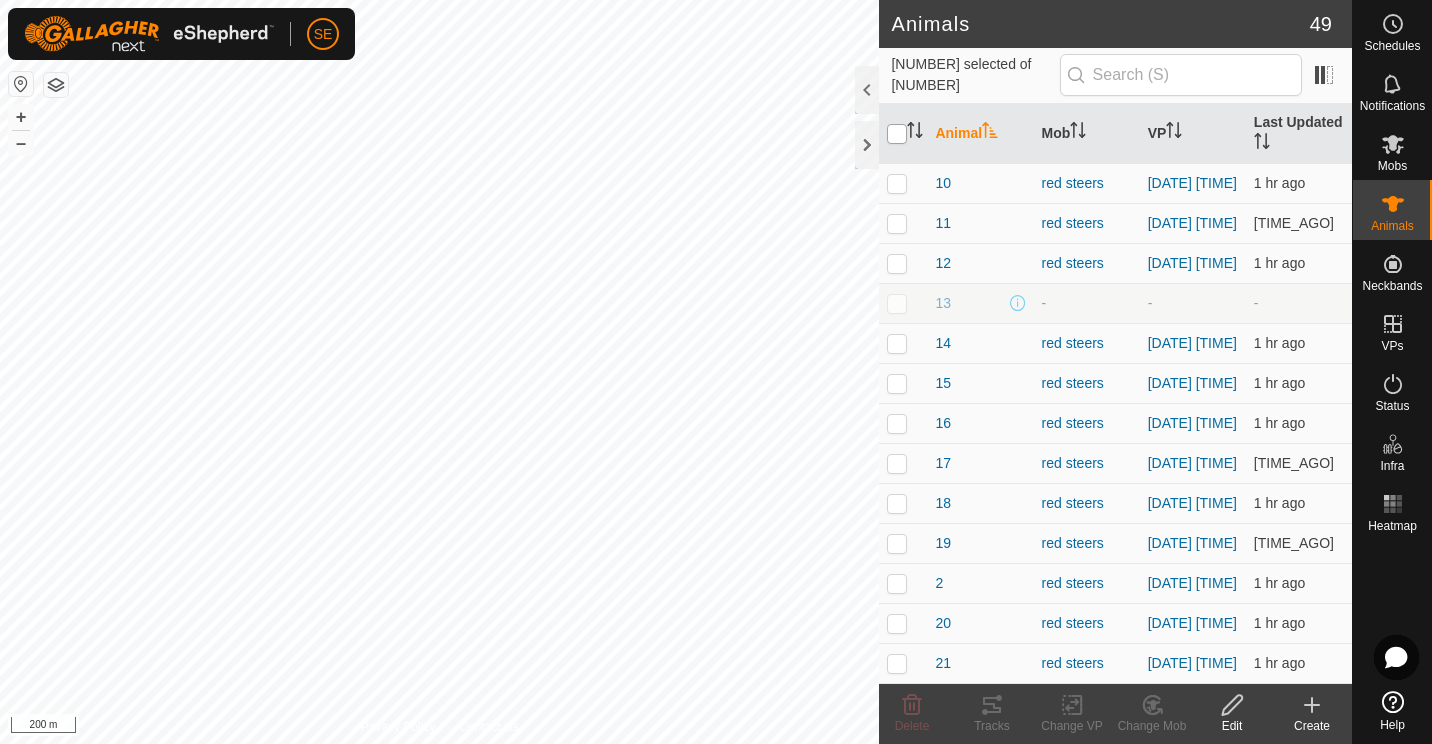 click at bounding box center (897, 134) 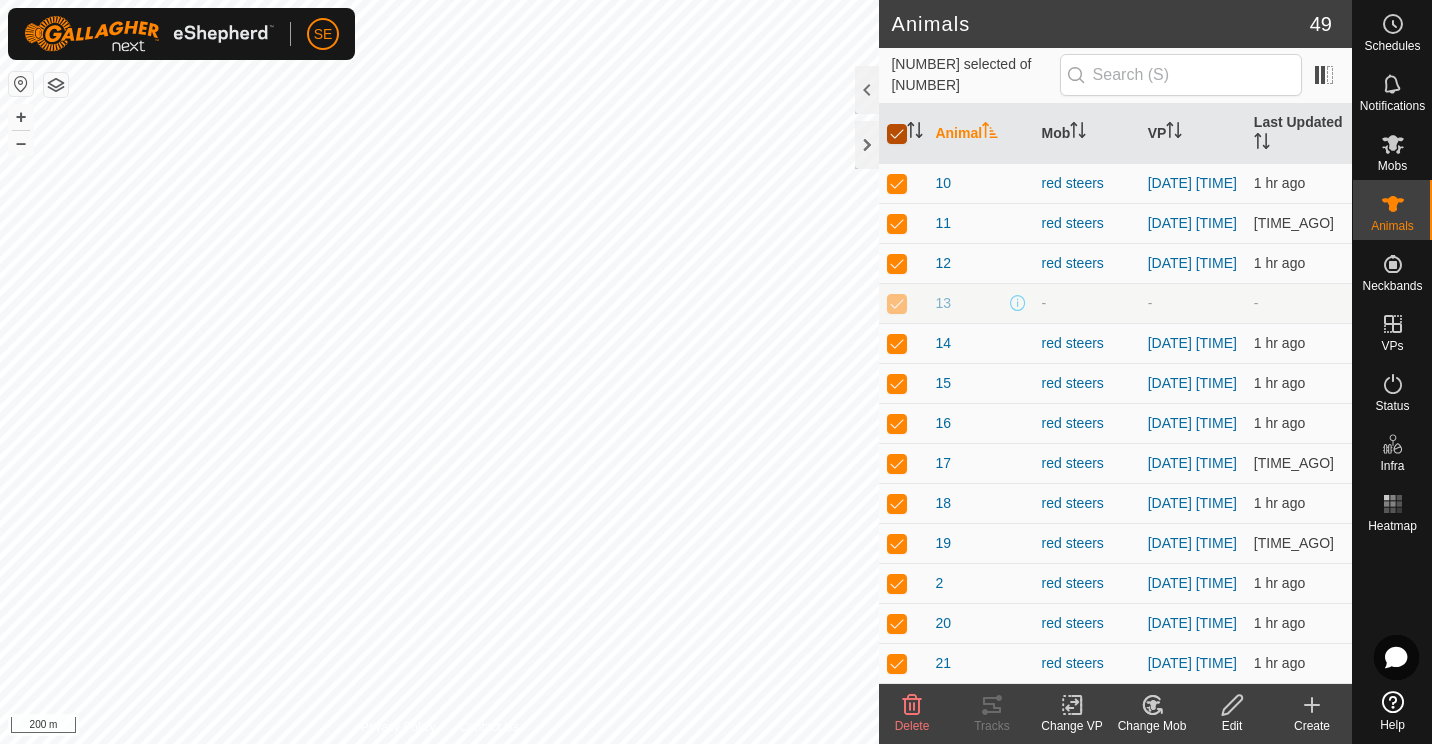 click at bounding box center [897, 134] 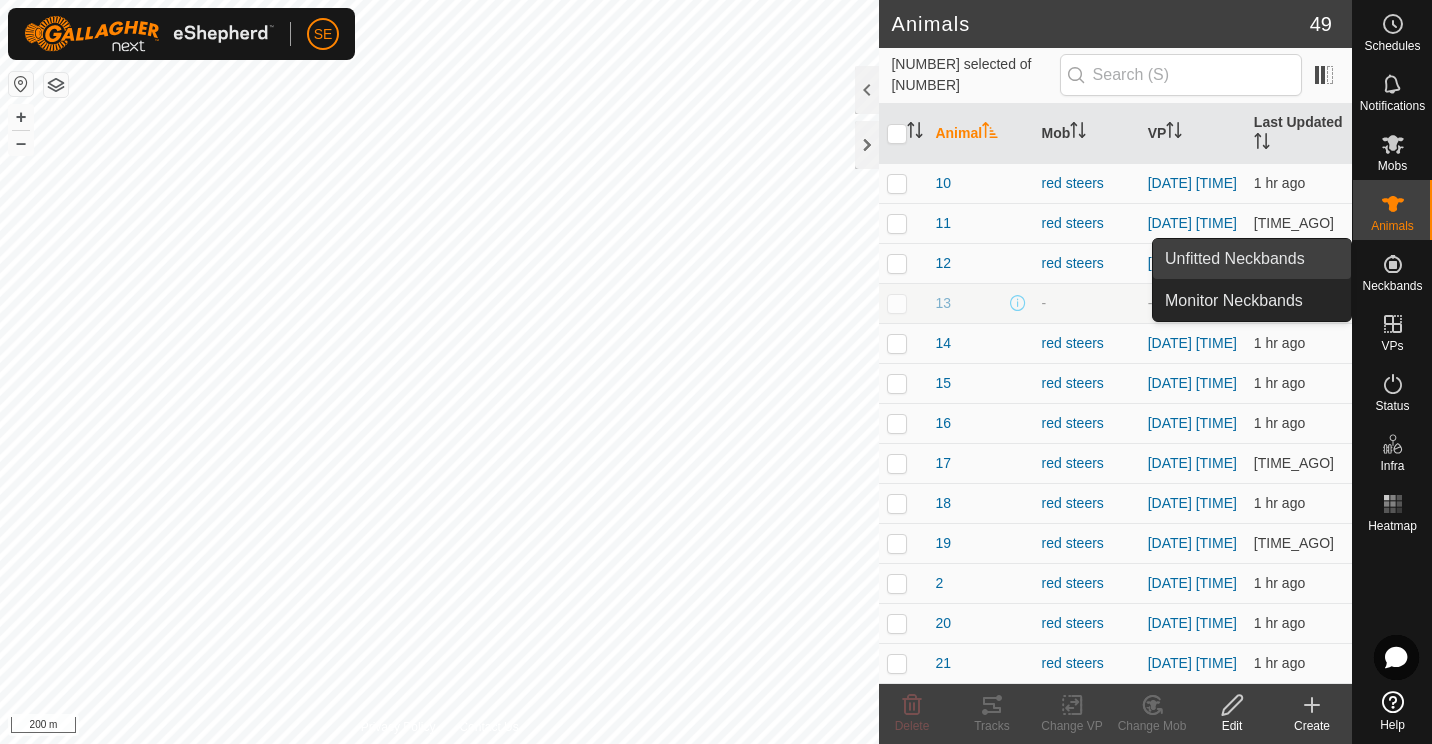 click on "Unfitted Neckbands" at bounding box center [1252, 259] 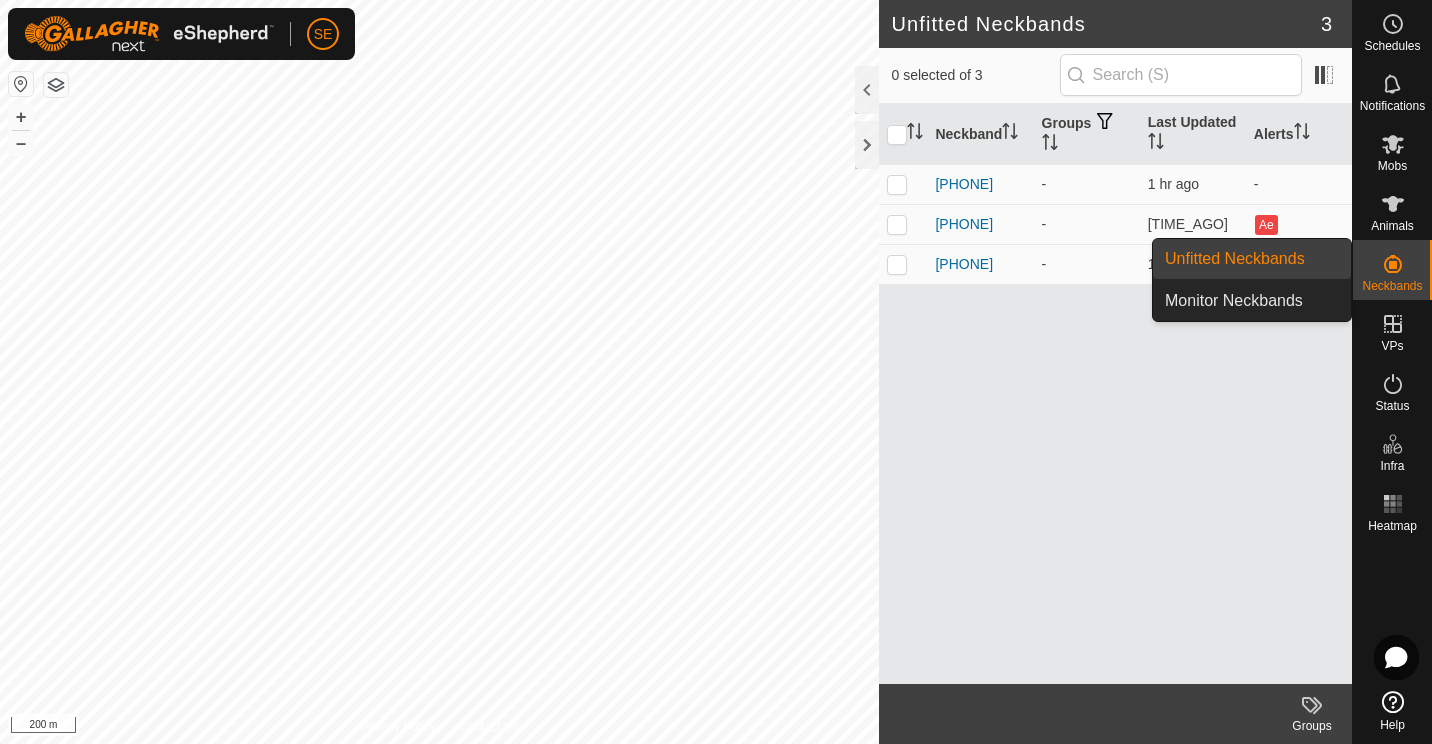 click on "Unfitted Neckbands" at bounding box center [1252, 259] 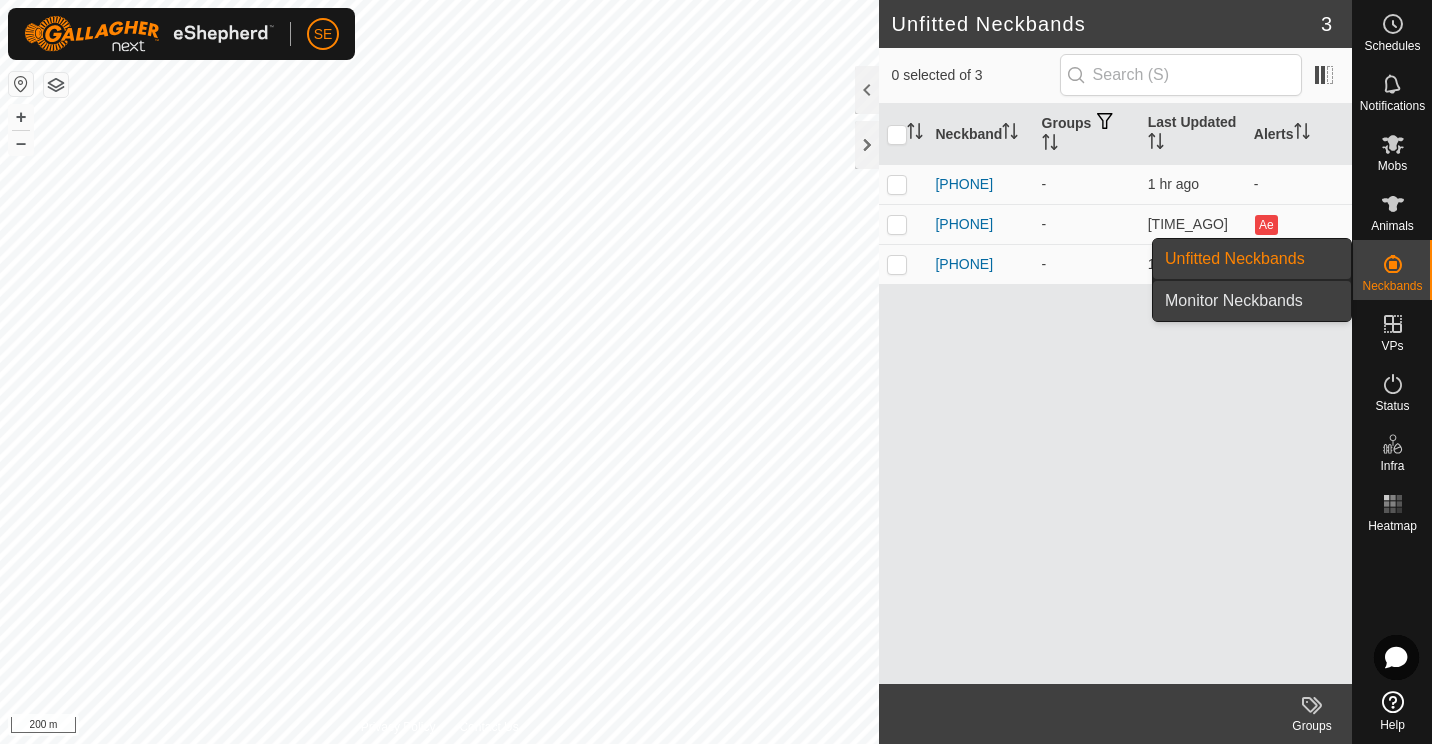 click on "Monitor Neckbands" at bounding box center (1252, 301) 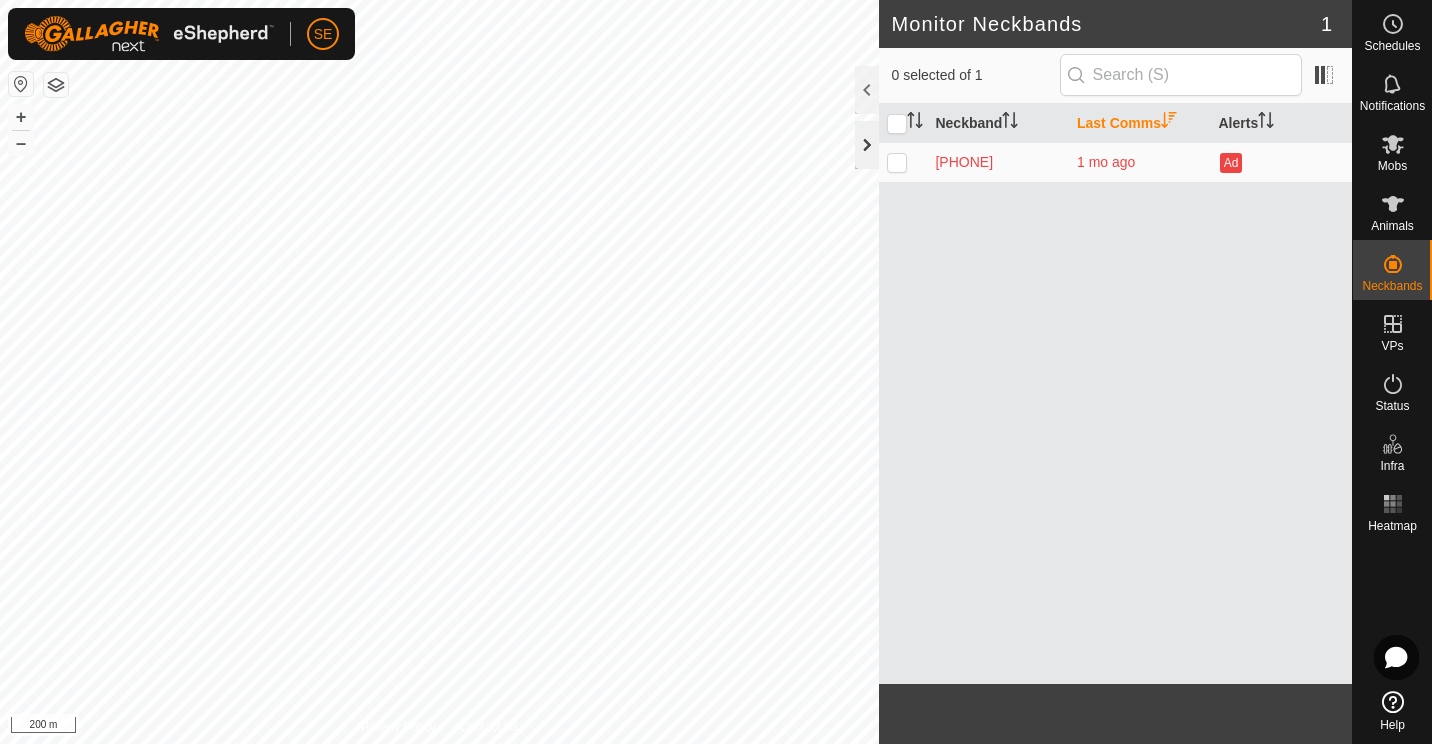 click 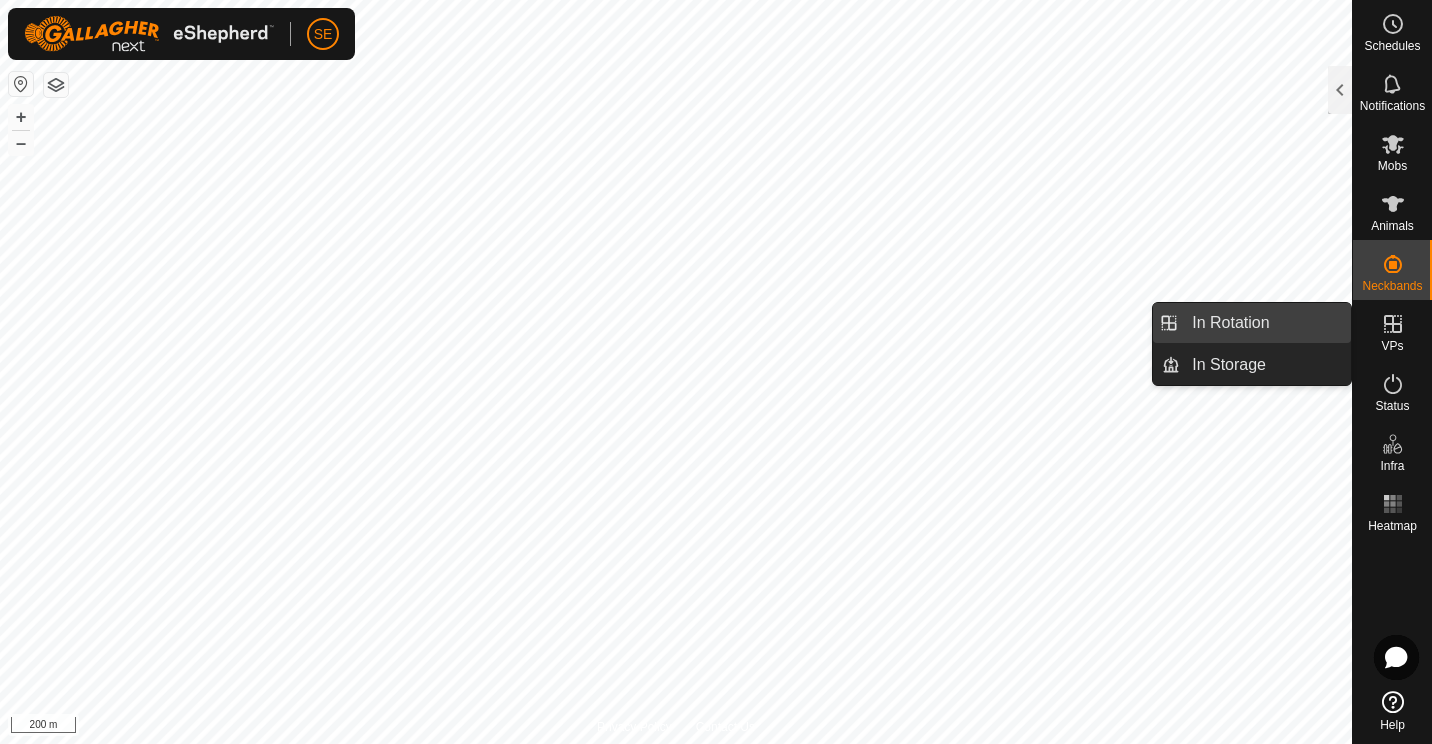 click on "In Rotation" at bounding box center (1265, 323) 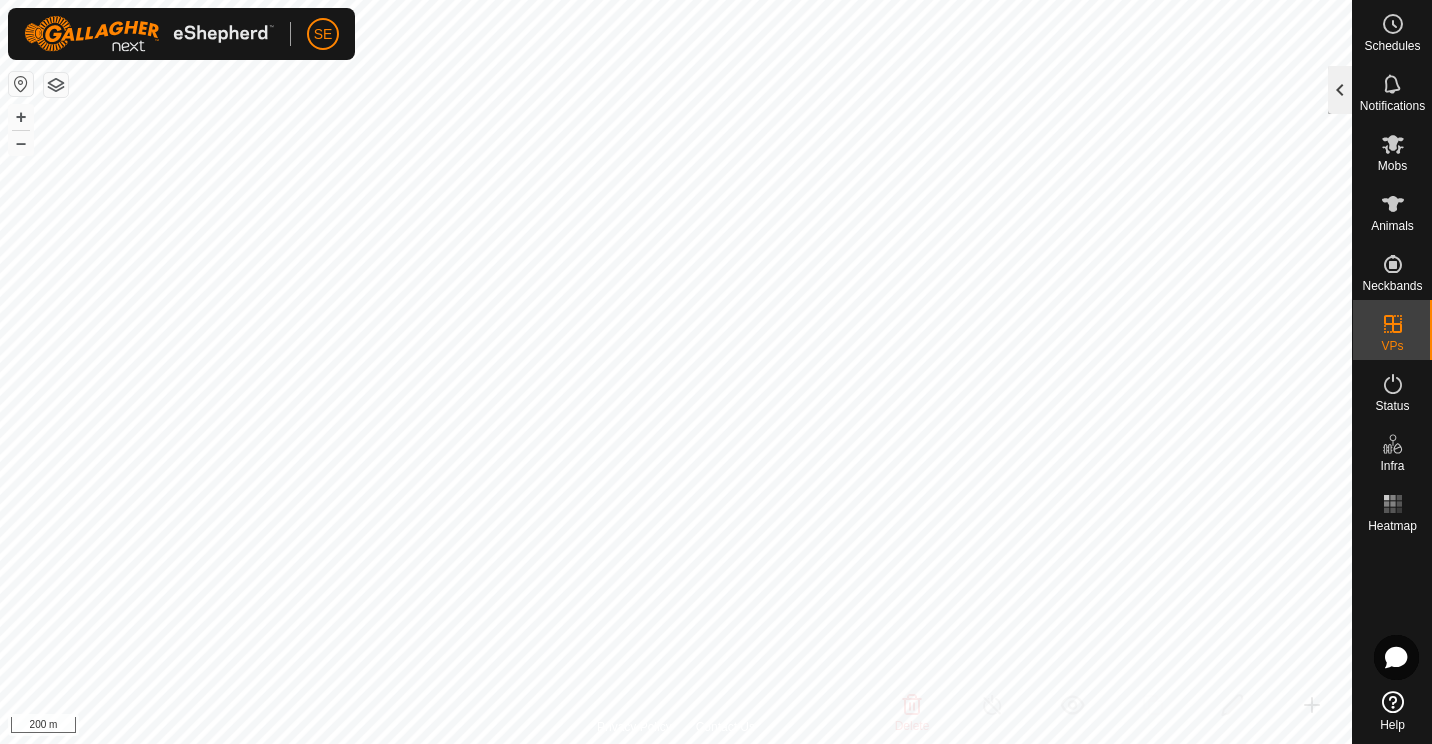 click 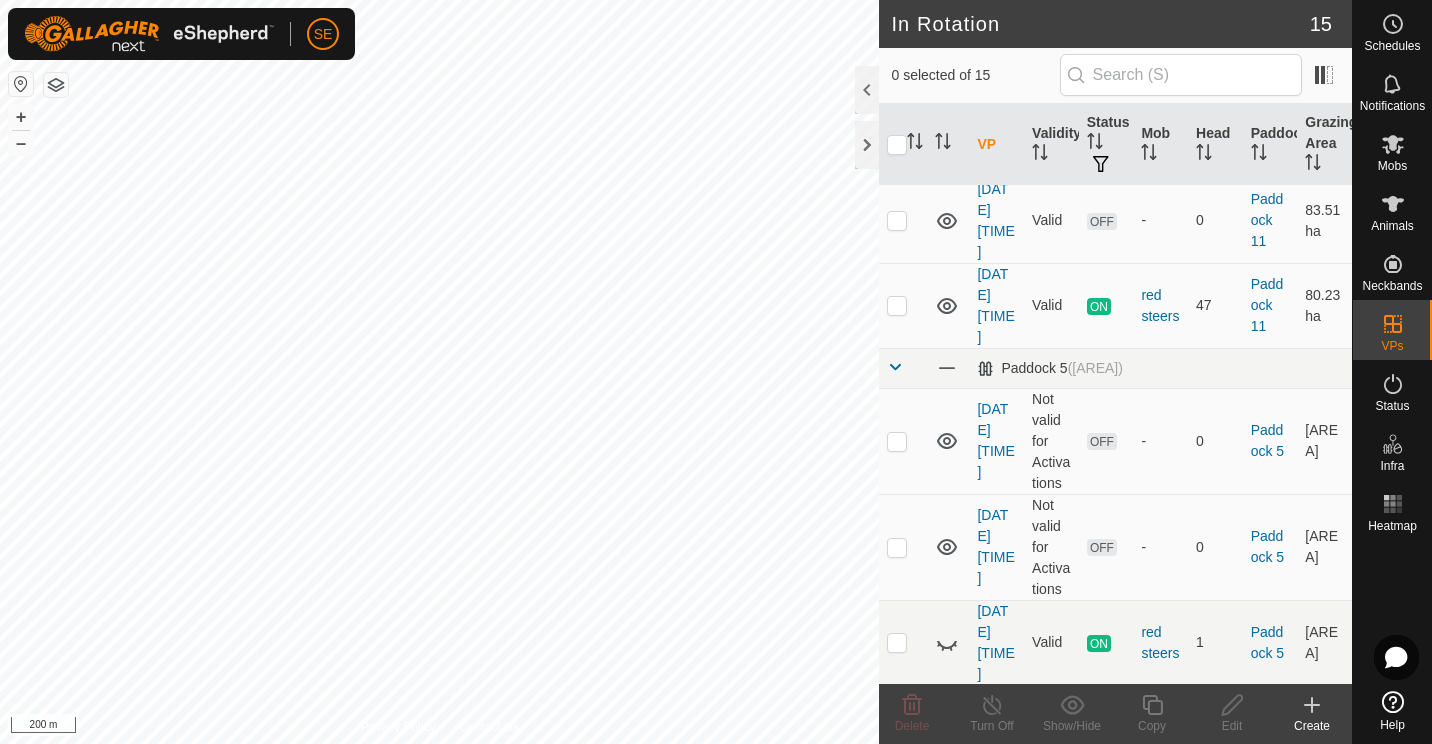 scroll, scrollTop: 938, scrollLeft: 0, axis: vertical 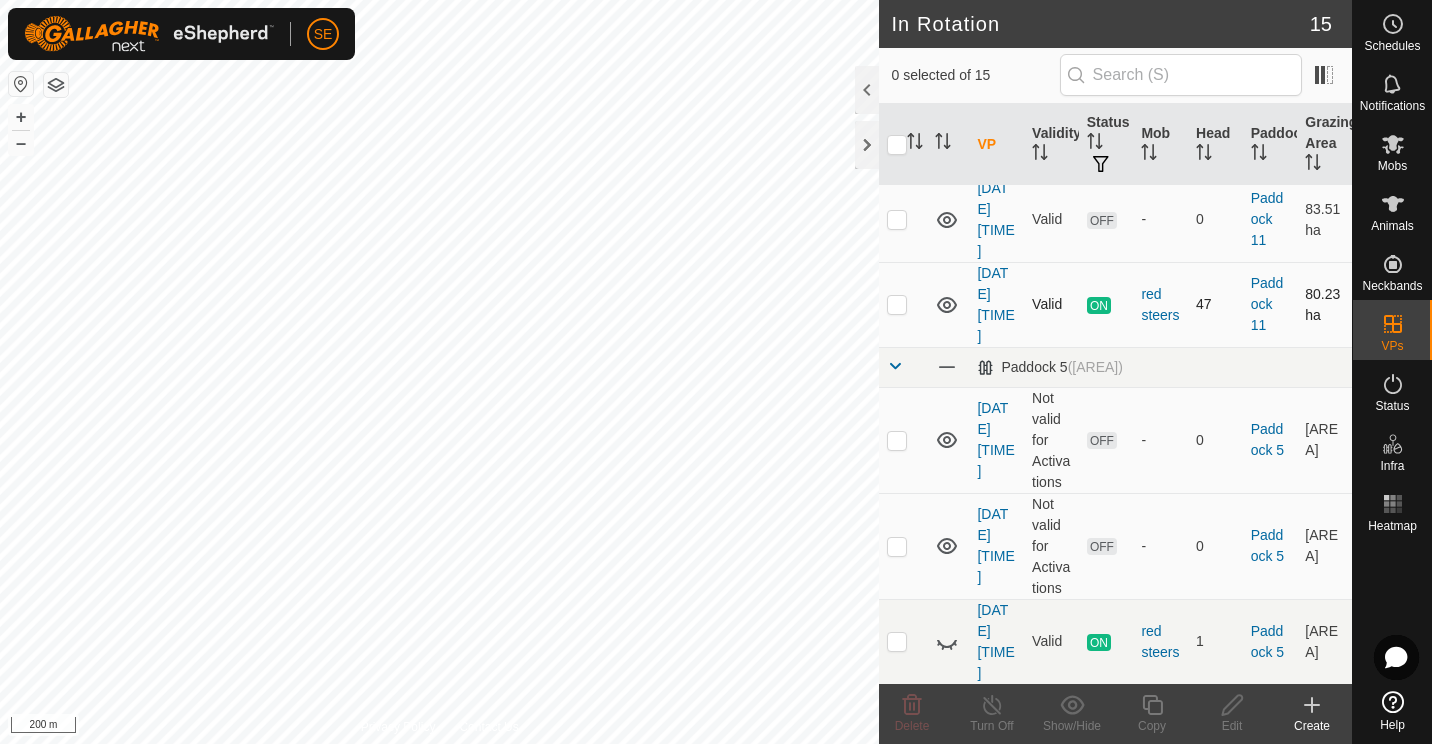 click at bounding box center [897, 304] 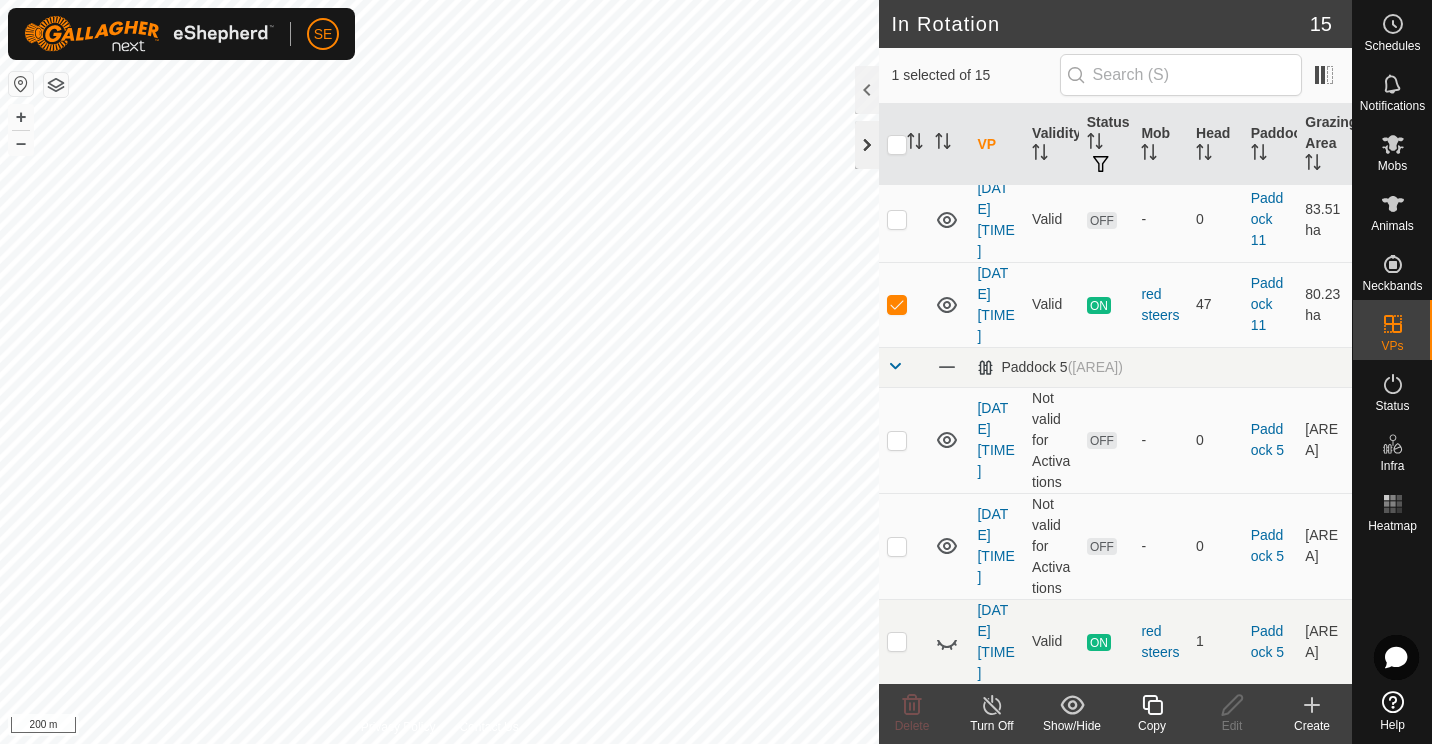click 